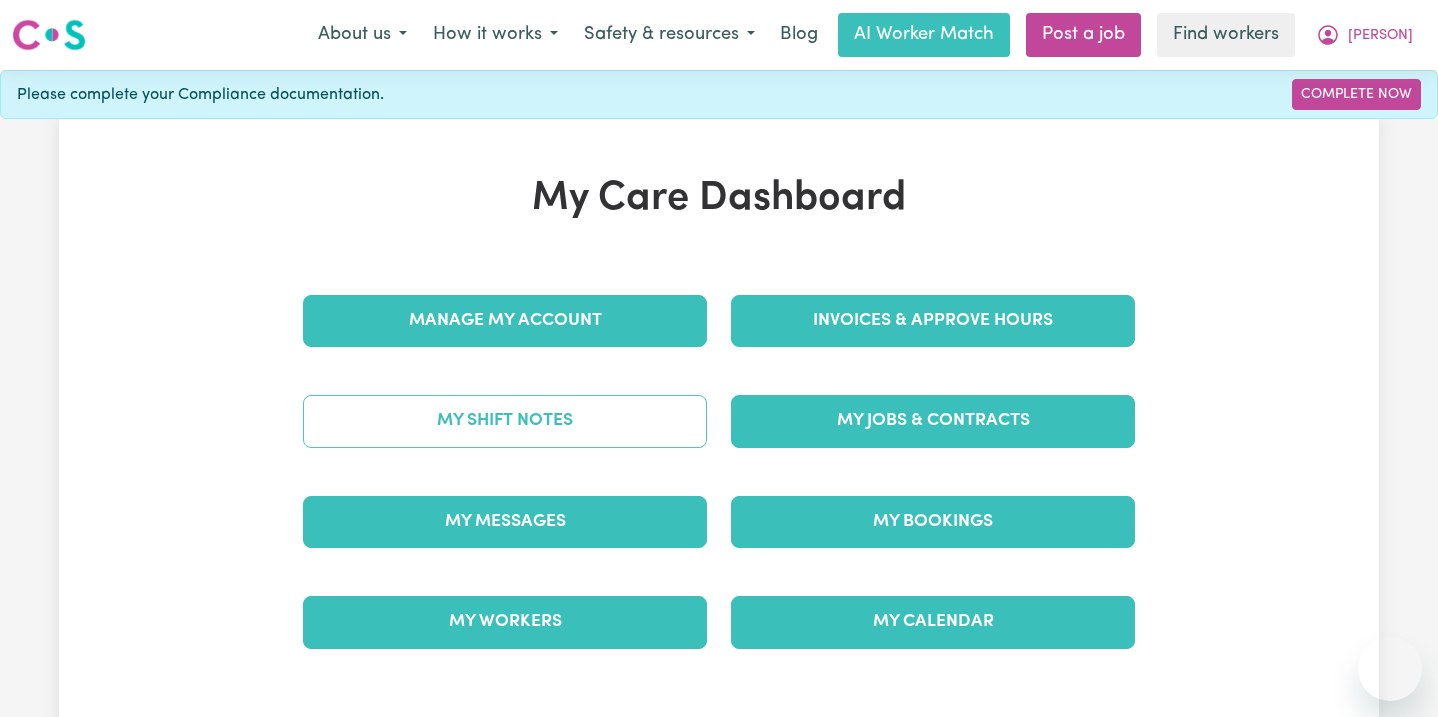 scroll, scrollTop: 0, scrollLeft: 0, axis: both 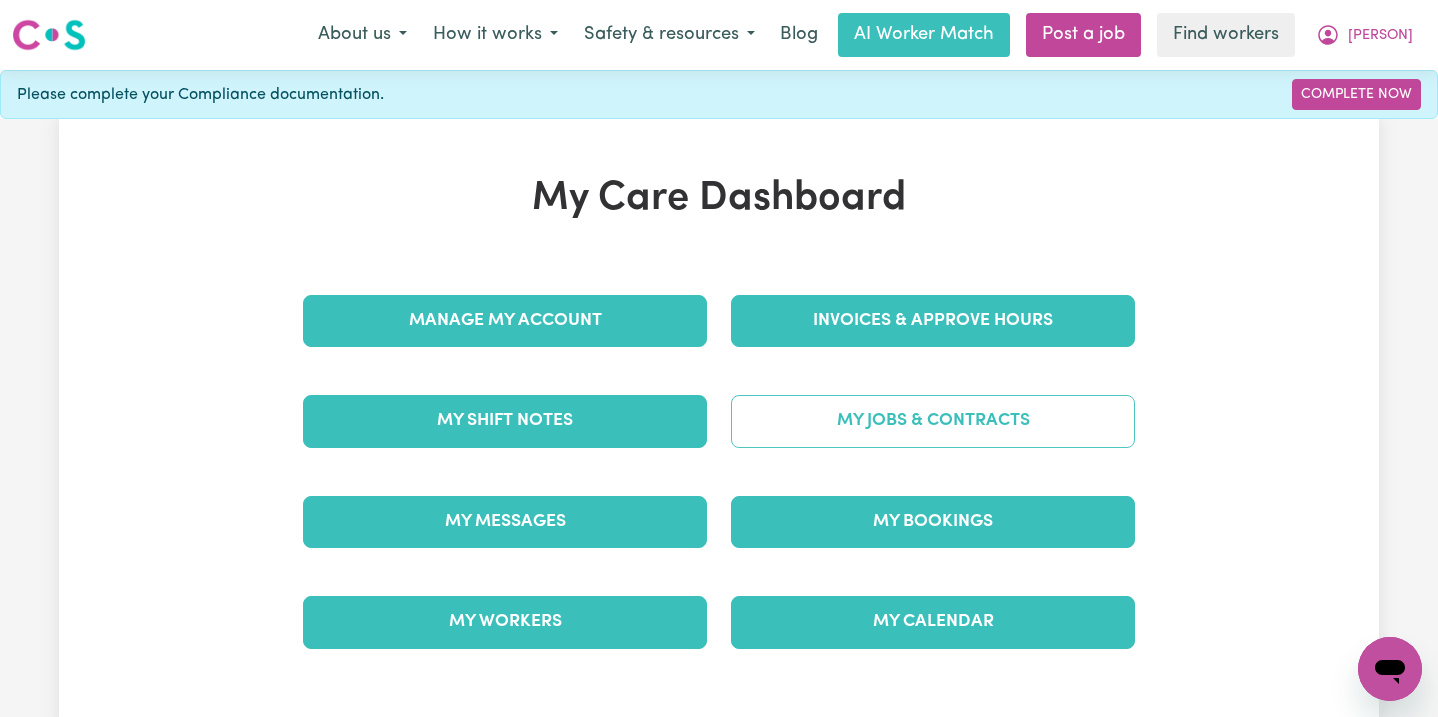 click on "My Jobs & Contracts" at bounding box center [933, 421] 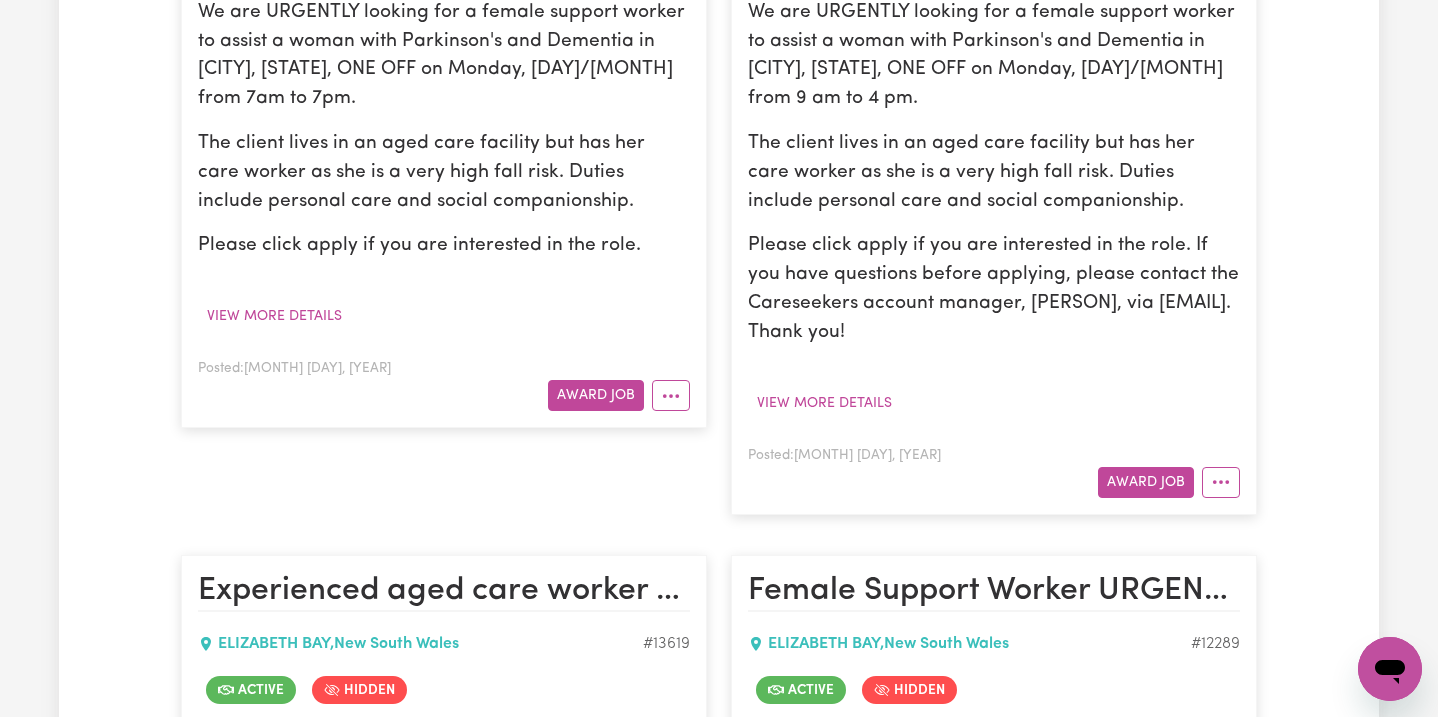 scroll, scrollTop: 719, scrollLeft: 0, axis: vertical 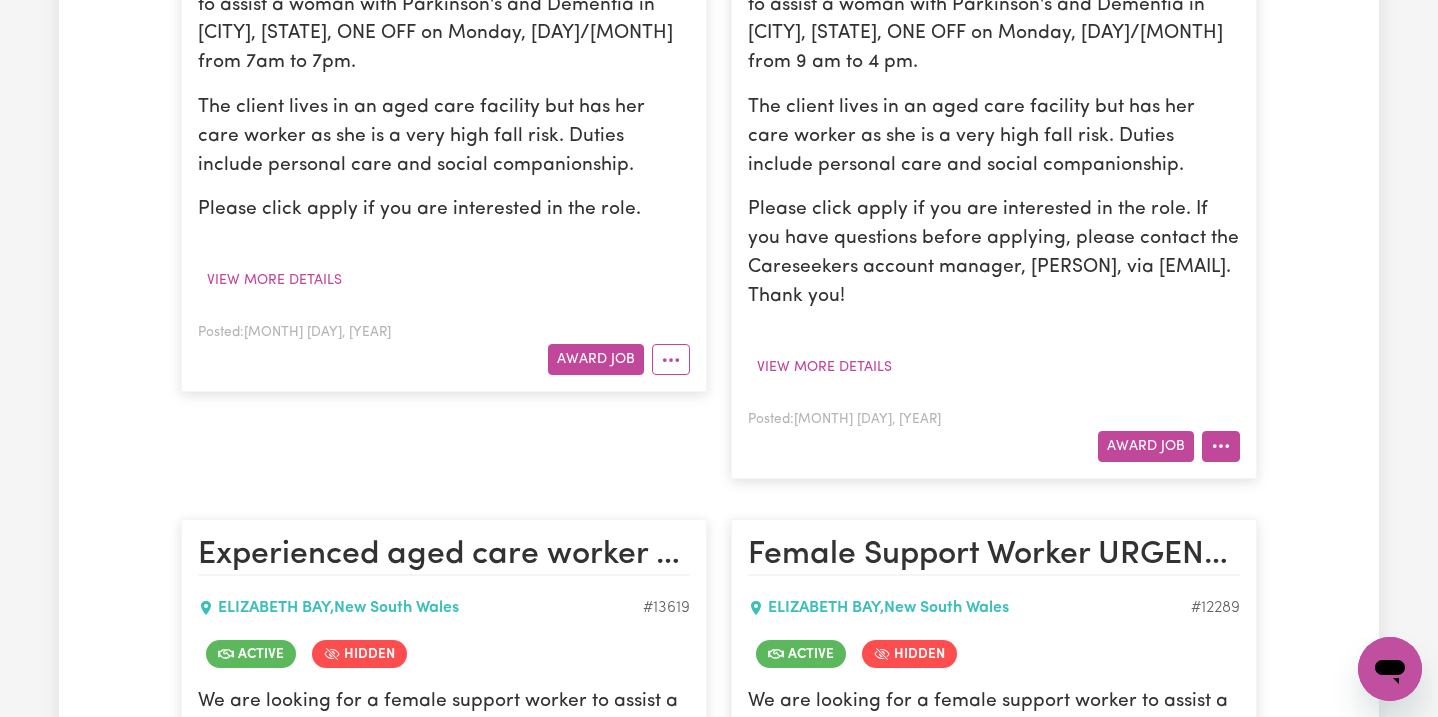 click 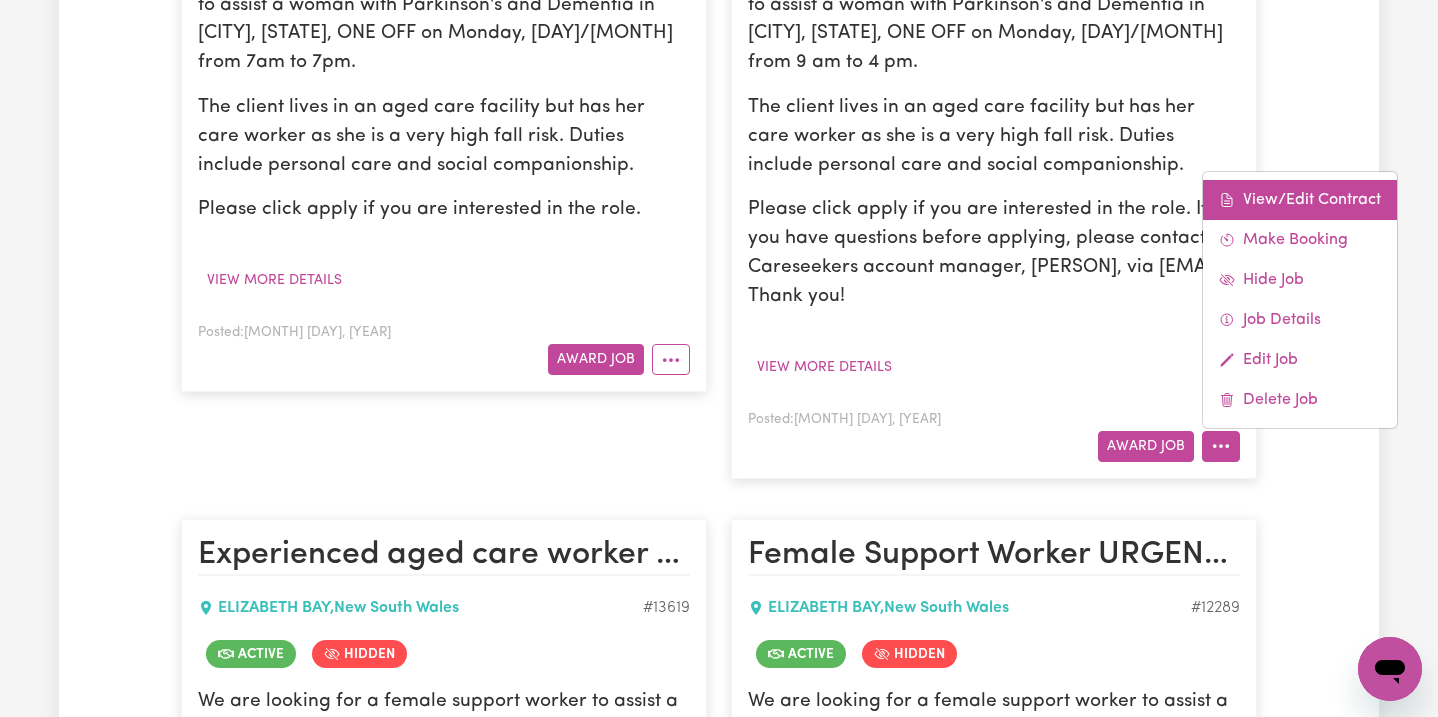 click on "View/Edit Contract" at bounding box center [1300, 200] 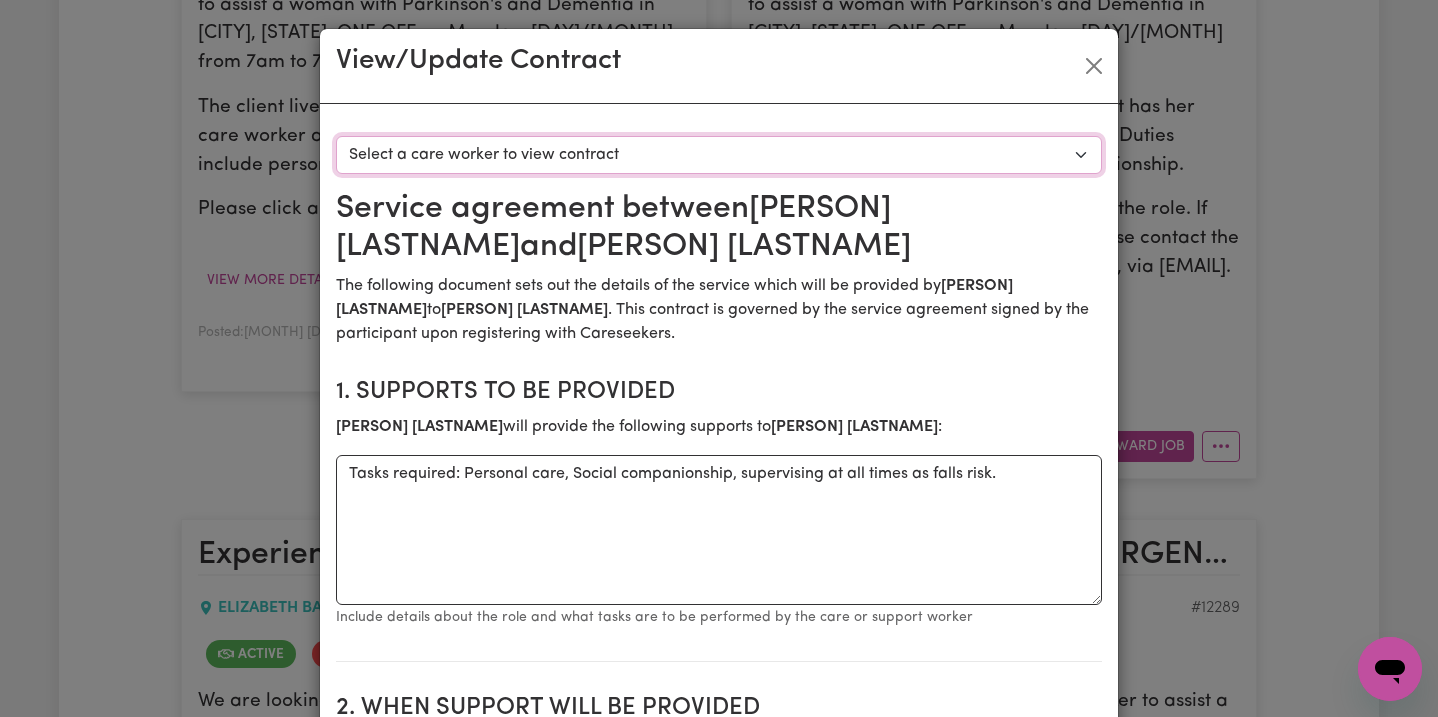 click on "Select a care worker to view contract #[NUMBER] - [PERSON] [LASTNAME] (contract accepted)" at bounding box center [719, 155] 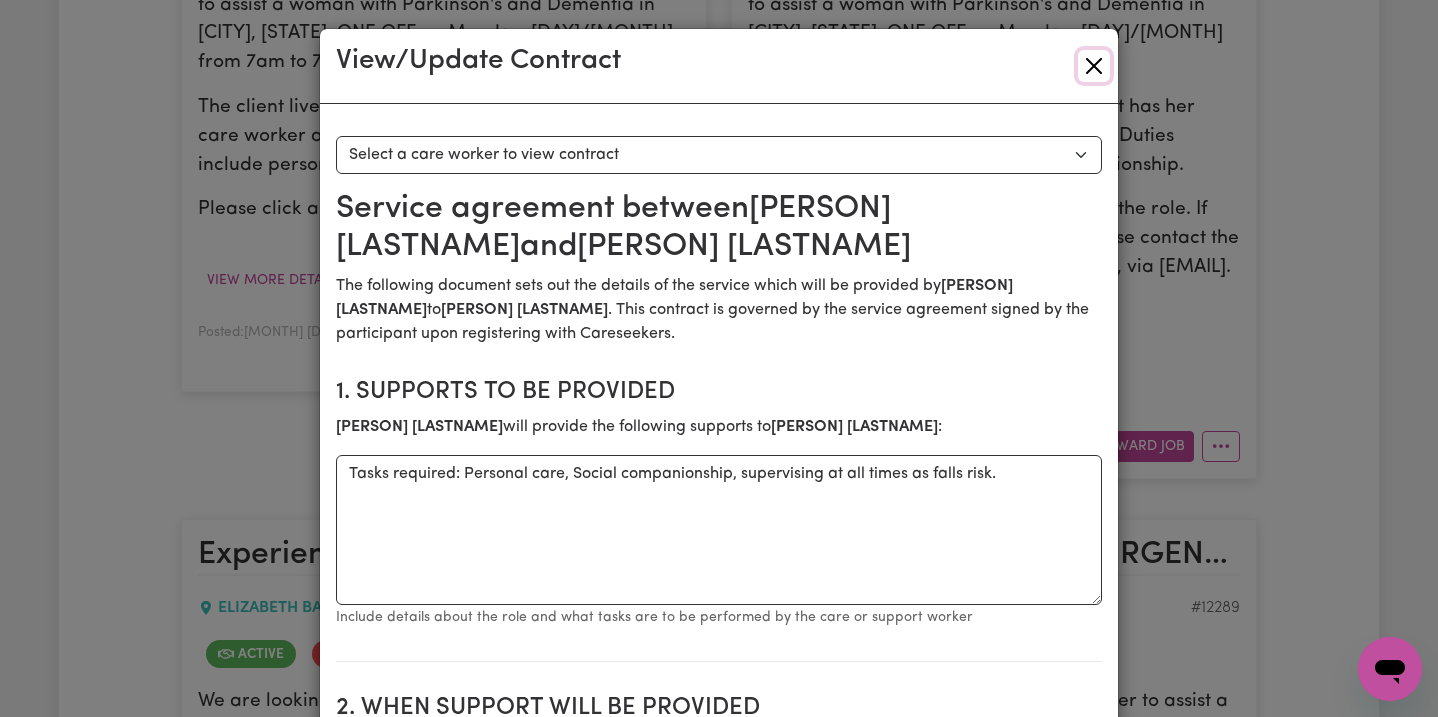 click at bounding box center [1094, 66] 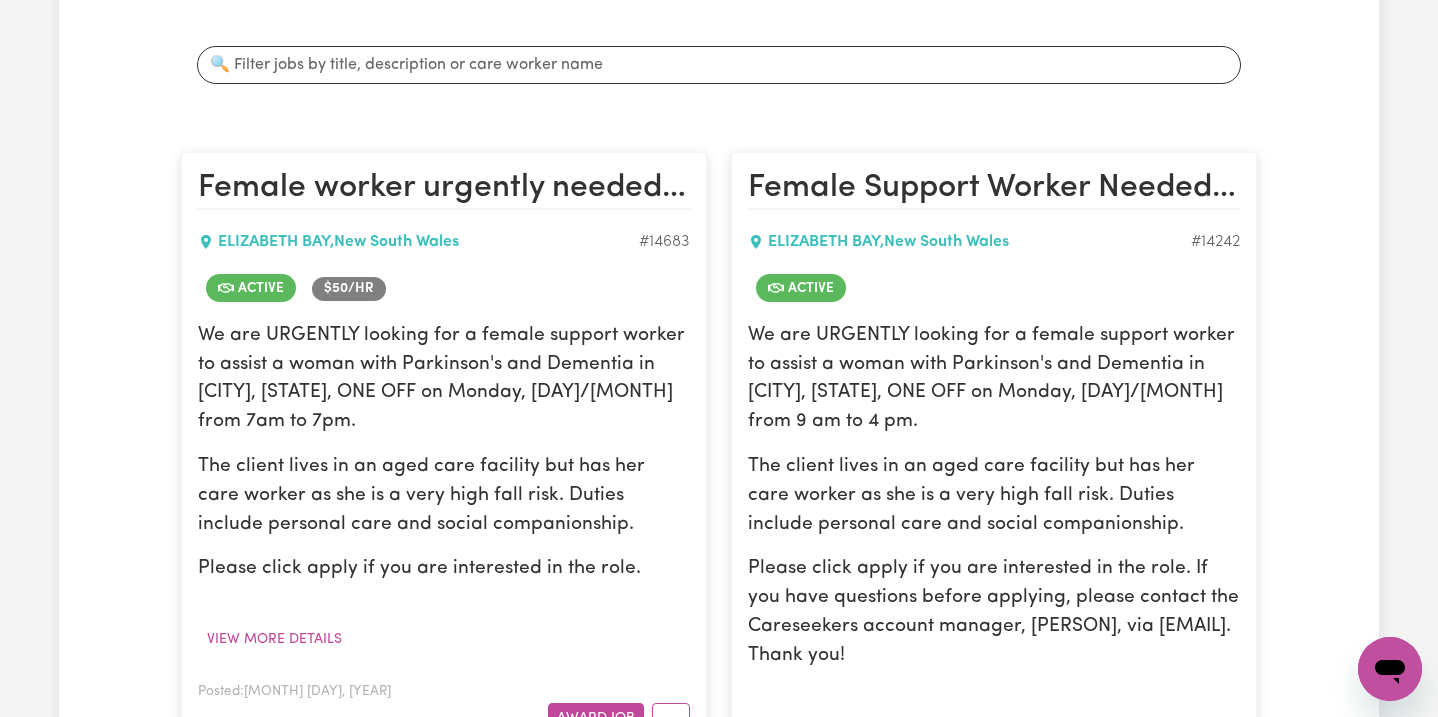 scroll, scrollTop: 505, scrollLeft: 0, axis: vertical 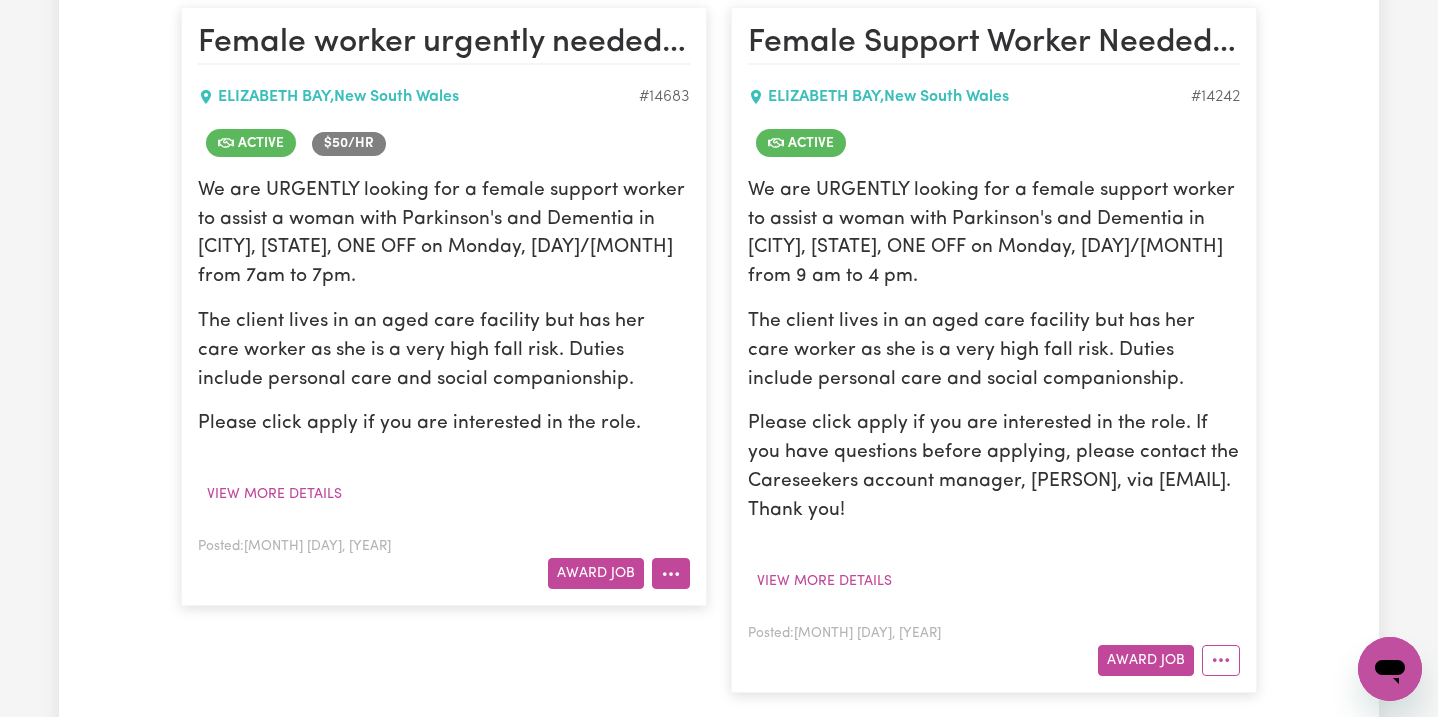 click 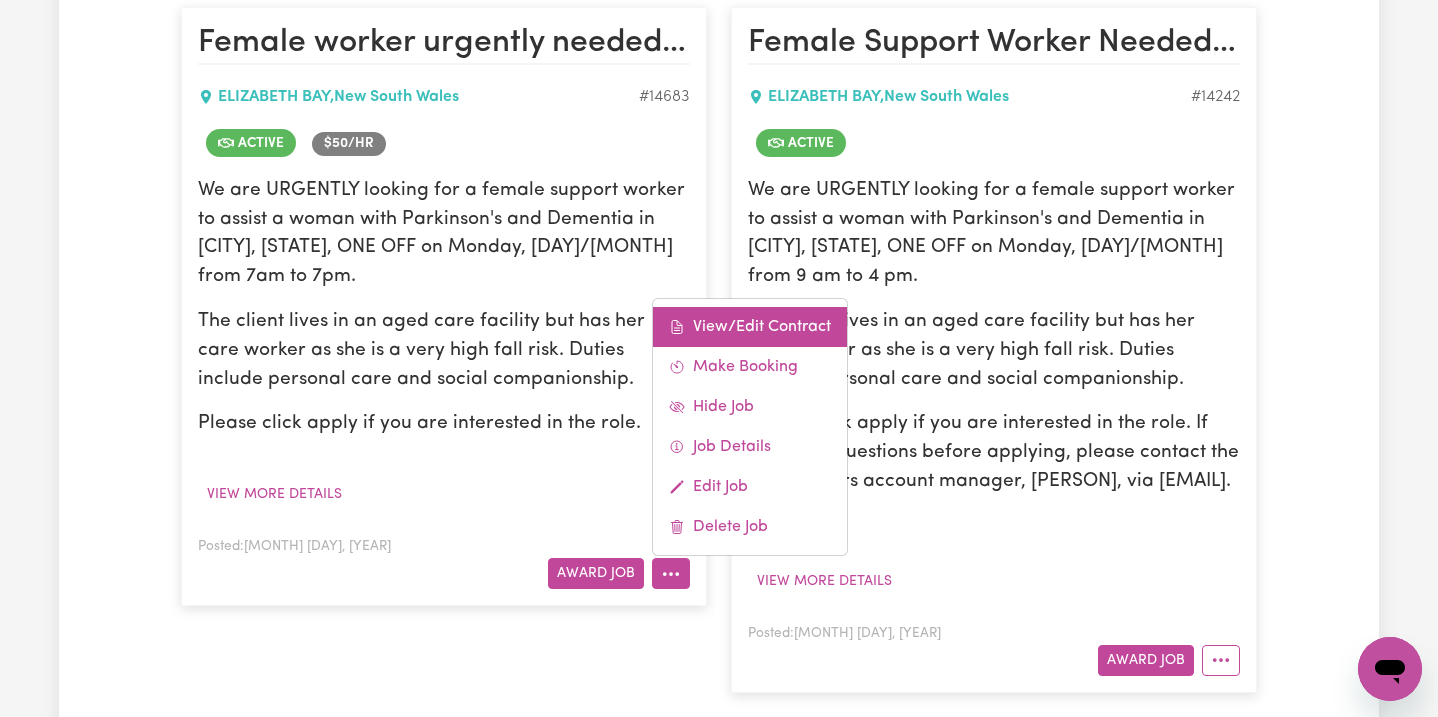 click on "View/Edit Contract" at bounding box center [750, 327] 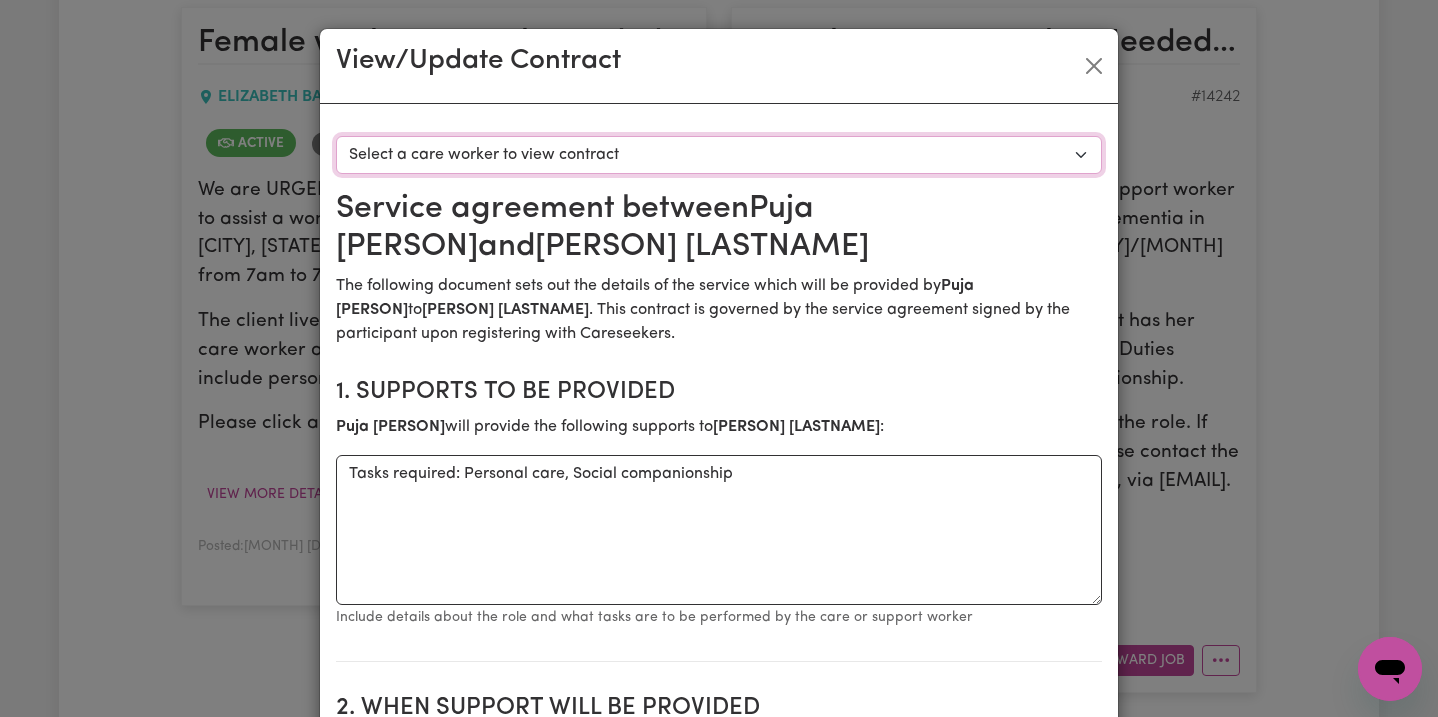 click on "Select a care worker to view contract #[NUMBER] - [PERSON] [LASTNAME] (contract accepted)" at bounding box center (719, 155) 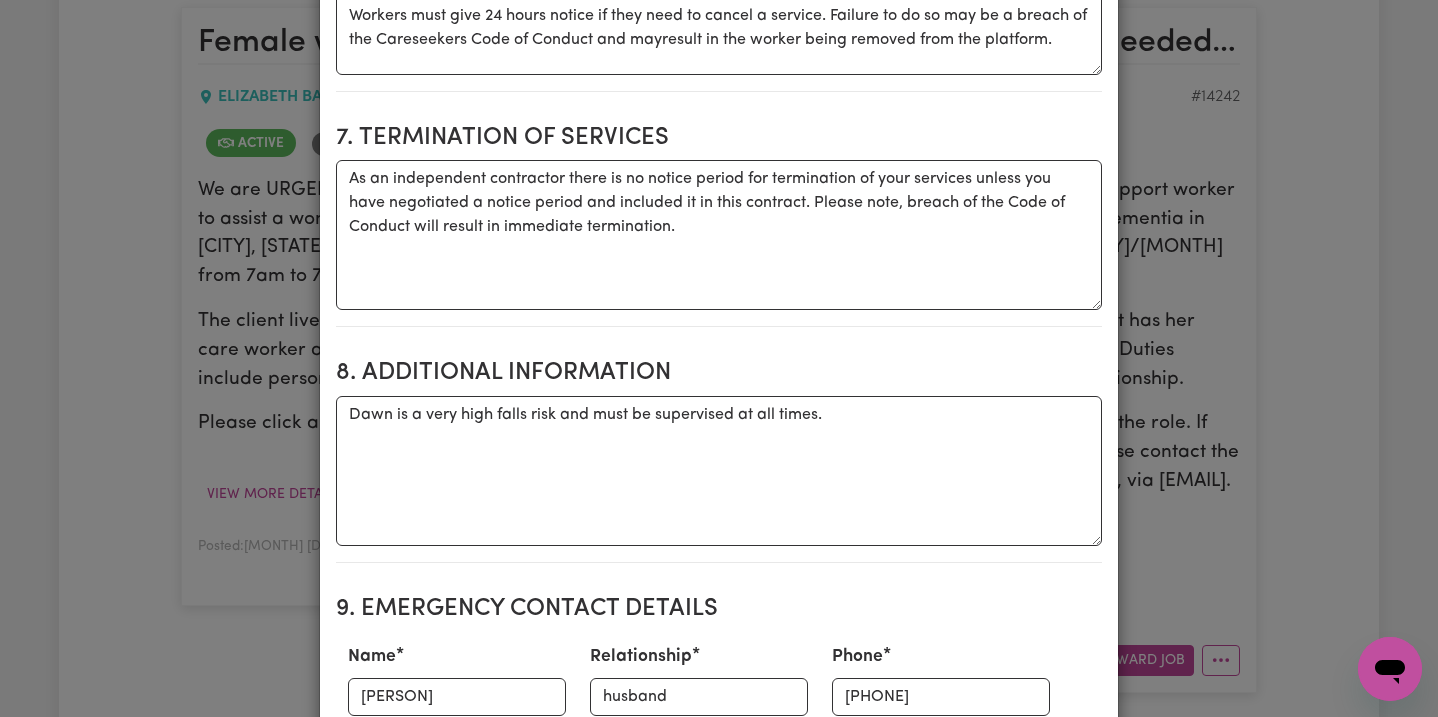 scroll, scrollTop: 1817, scrollLeft: 0, axis: vertical 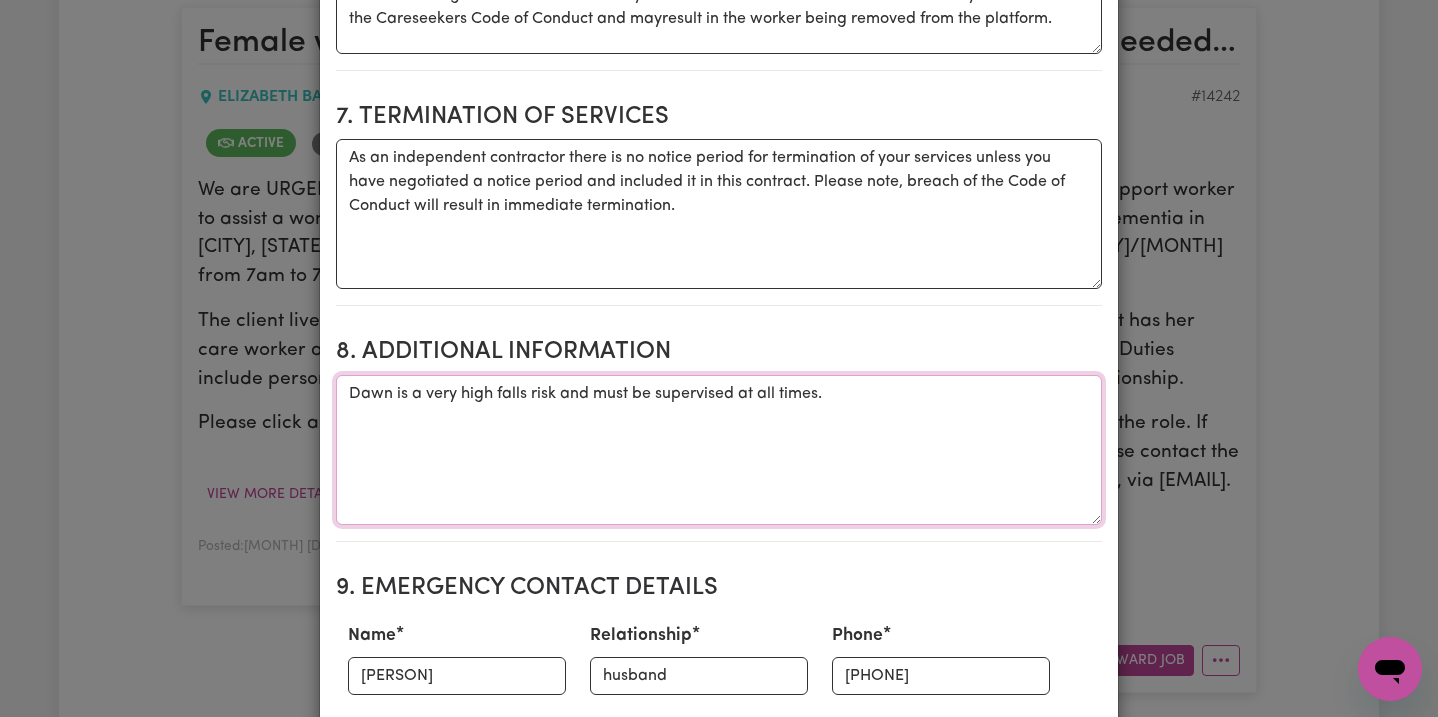 click on "Dawn is a very high falls risk and must be supervised at all times." at bounding box center [719, 450] 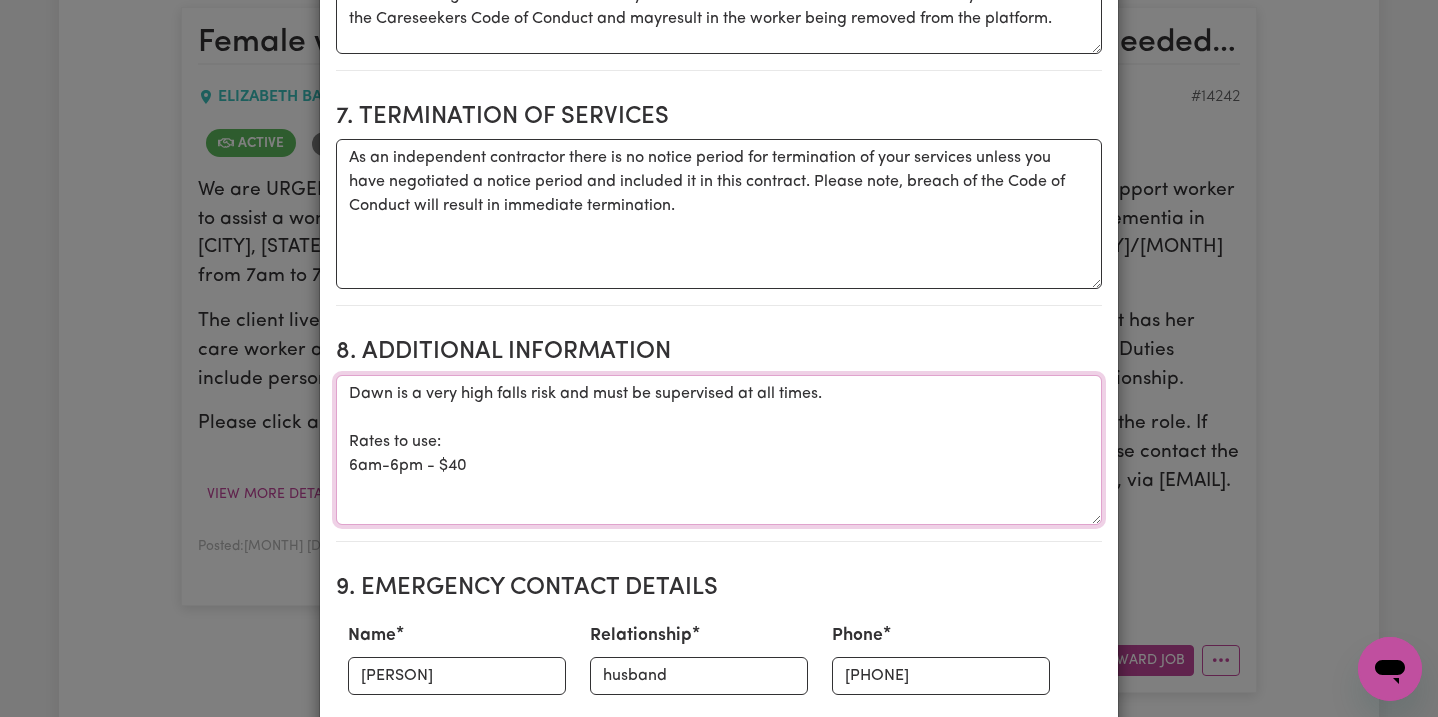 click on "Dawn is a very high falls risk and must be supervised at all times.
Rates to use:
6am-6pm - $40" at bounding box center [719, 450] 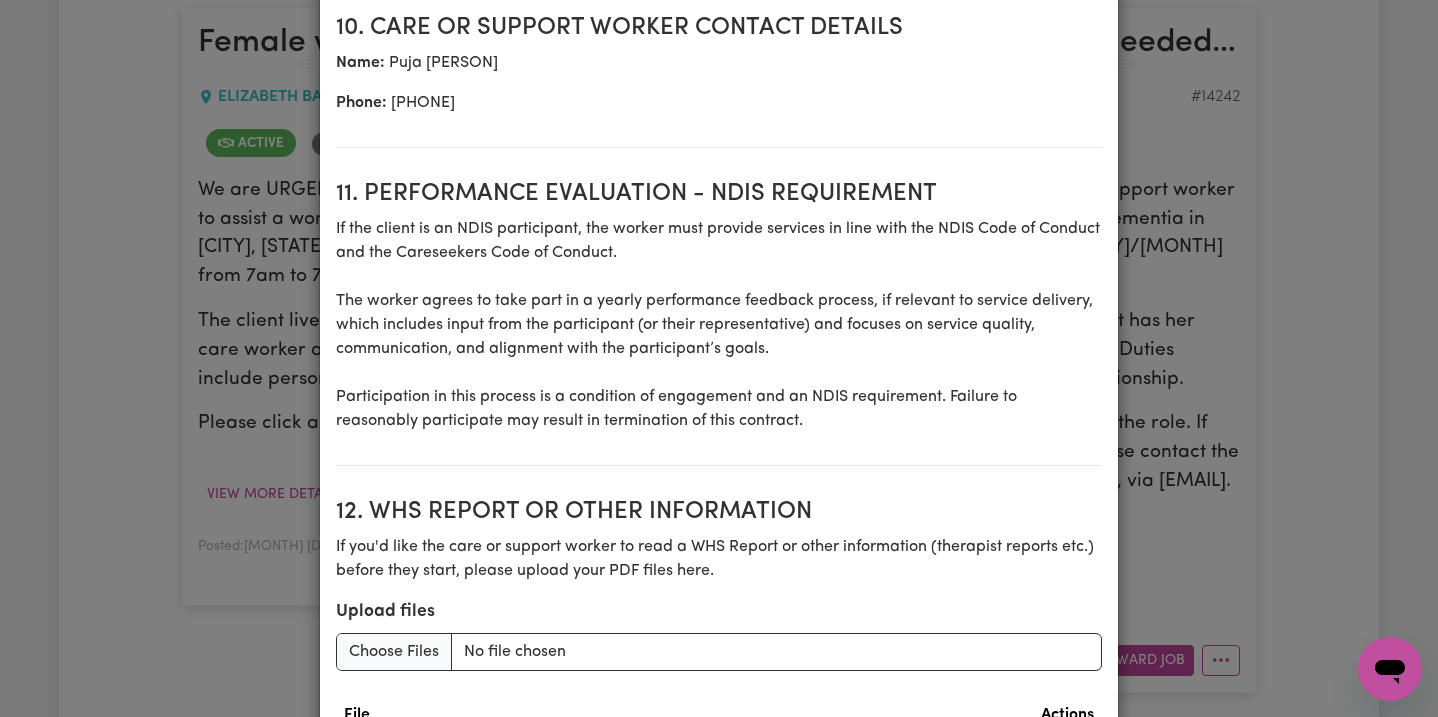 scroll, scrollTop: 2786, scrollLeft: 0, axis: vertical 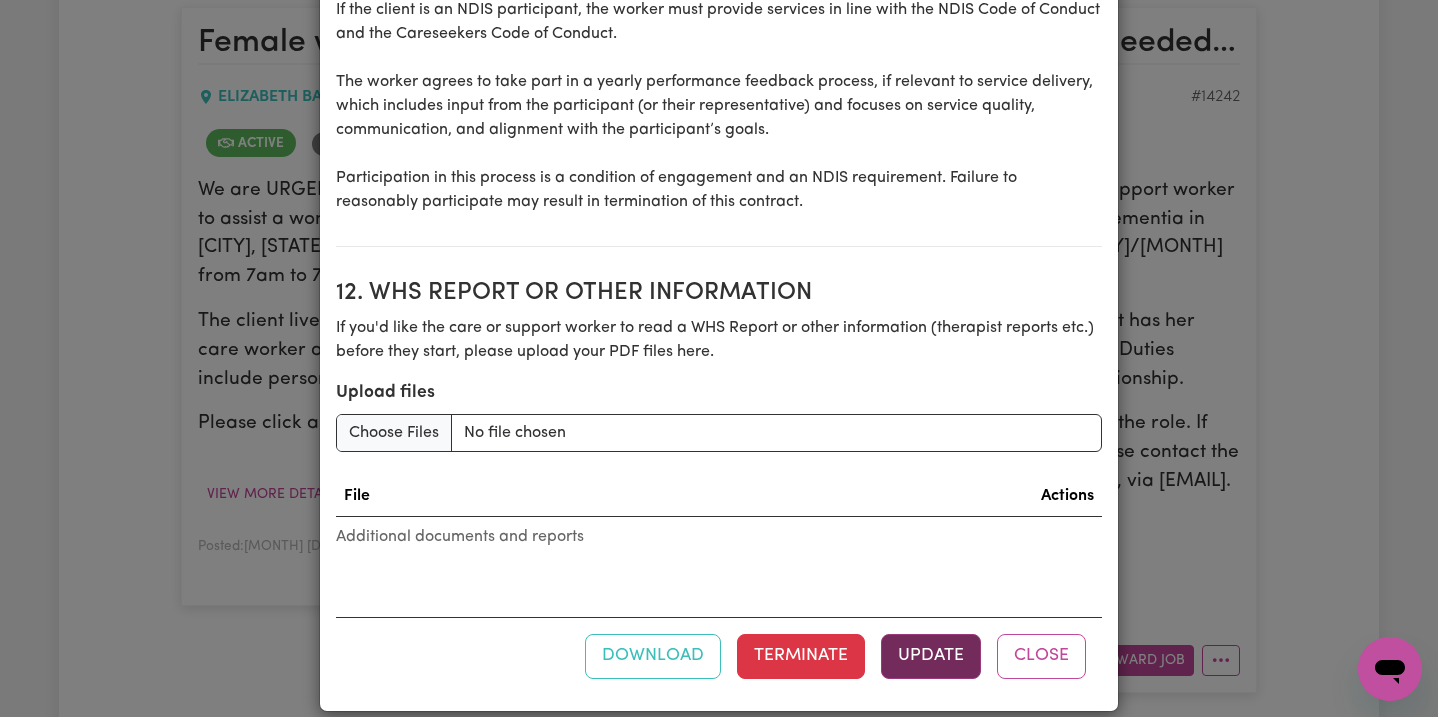 type on "Dawn is a very high falls risk and must be supervised at all times.
Rates to use:
6am-6pm - $40
6pm-9pm - $44" 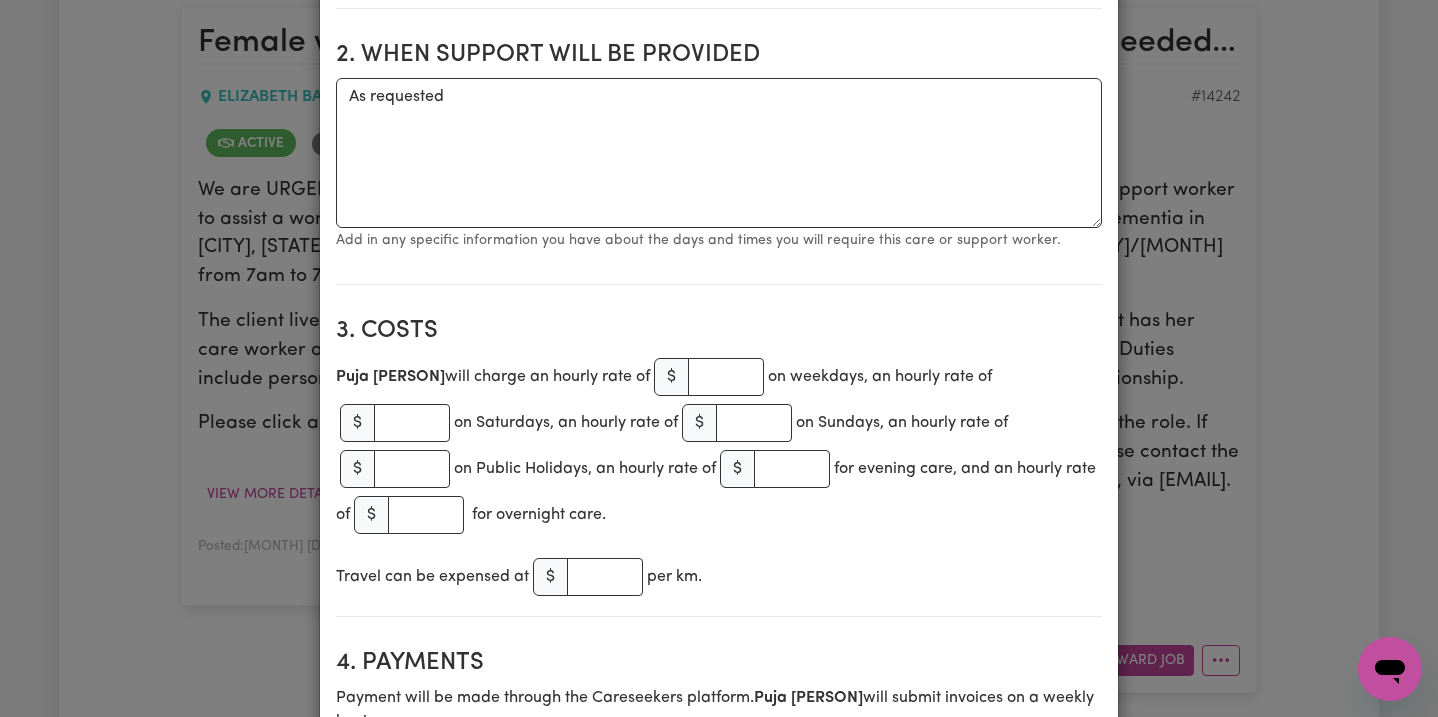 scroll, scrollTop: 0, scrollLeft: 0, axis: both 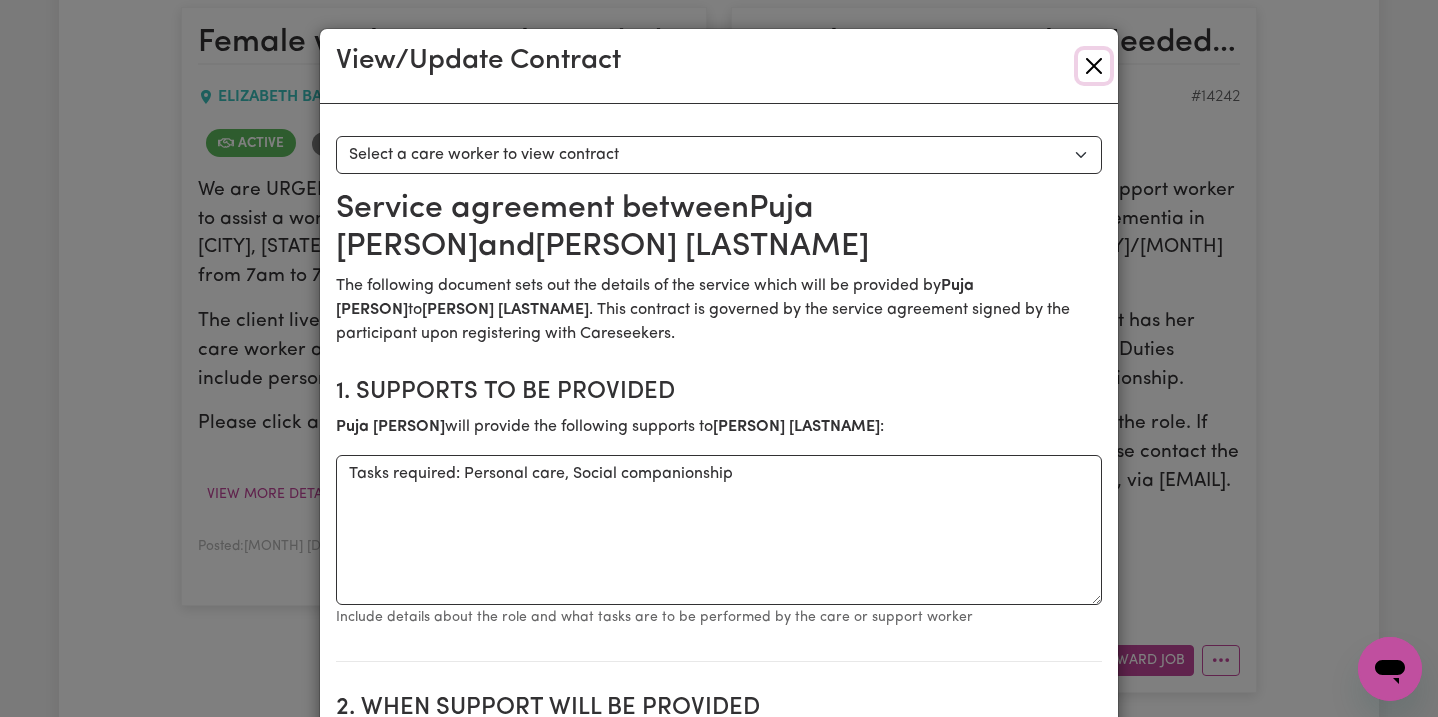 click at bounding box center [1094, 66] 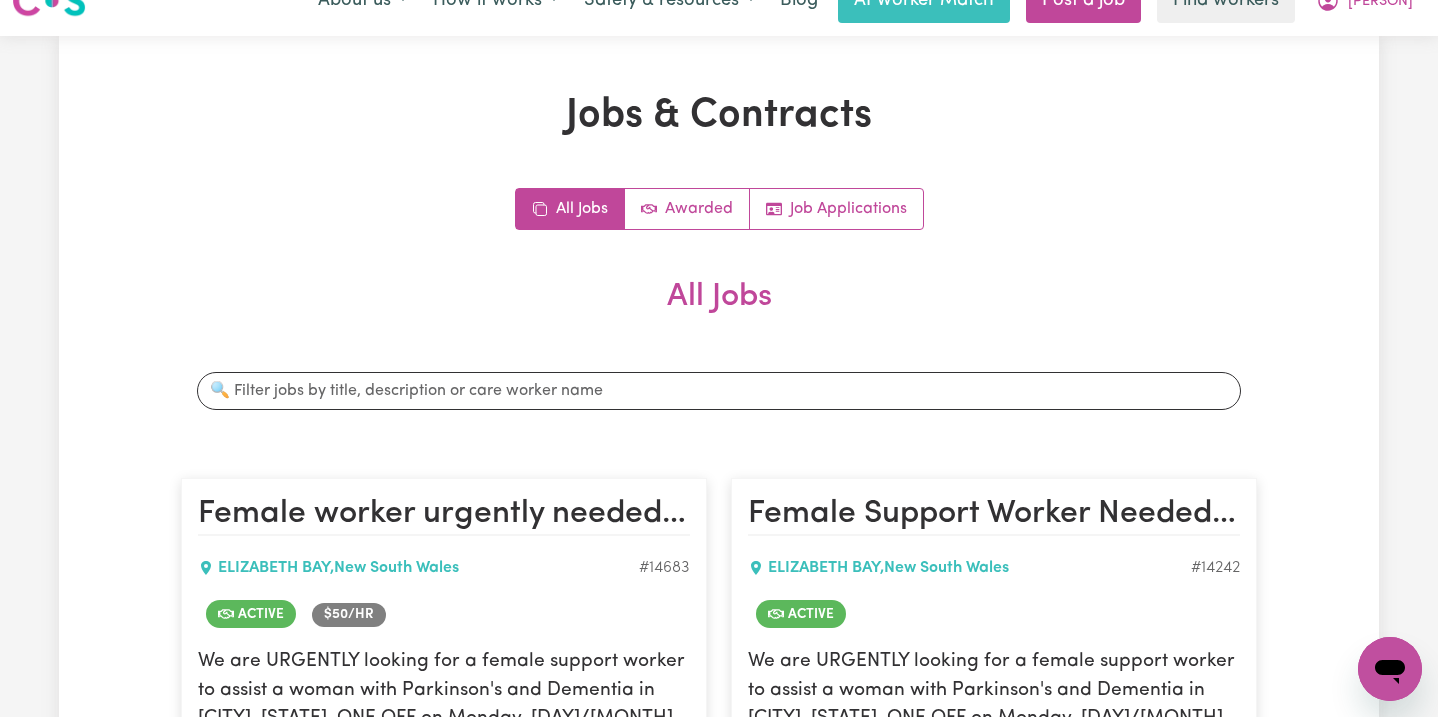 scroll, scrollTop: 0, scrollLeft: 0, axis: both 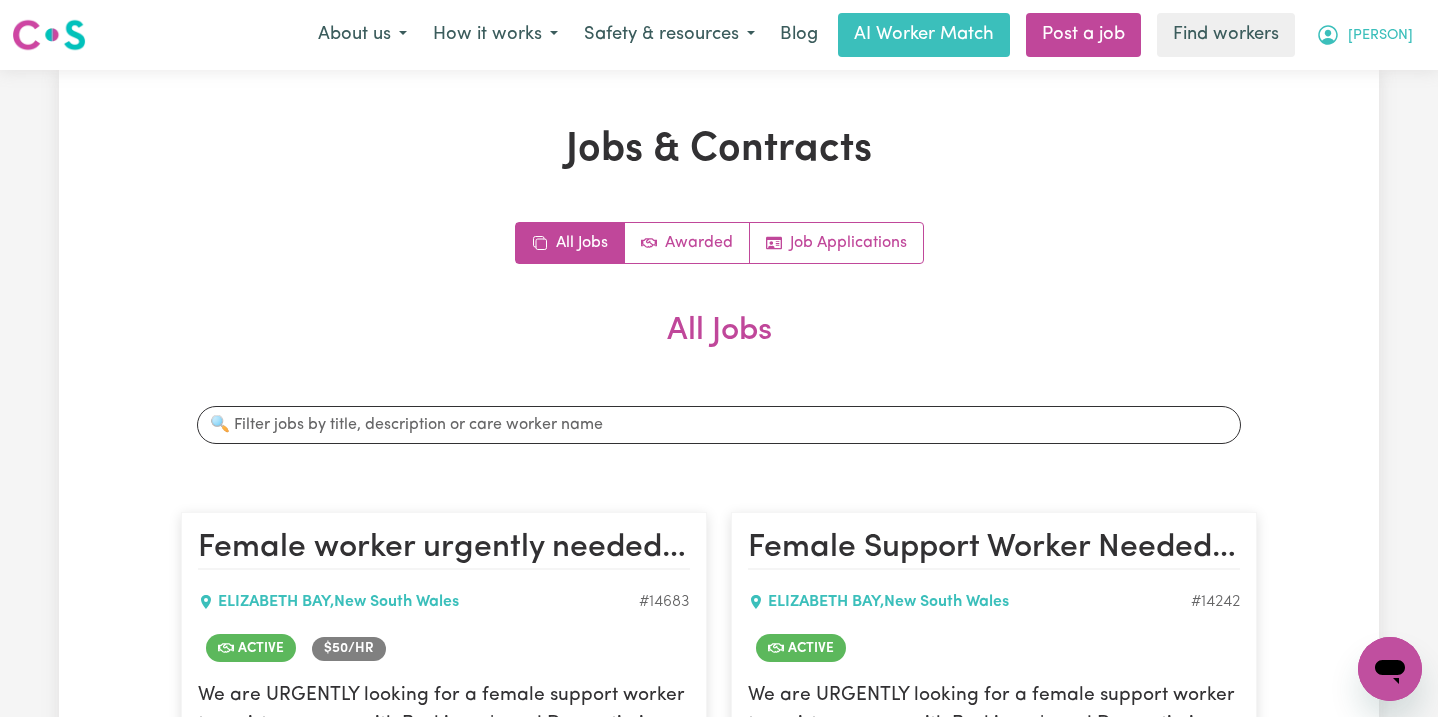 click on "[PERSON]" at bounding box center (1380, 36) 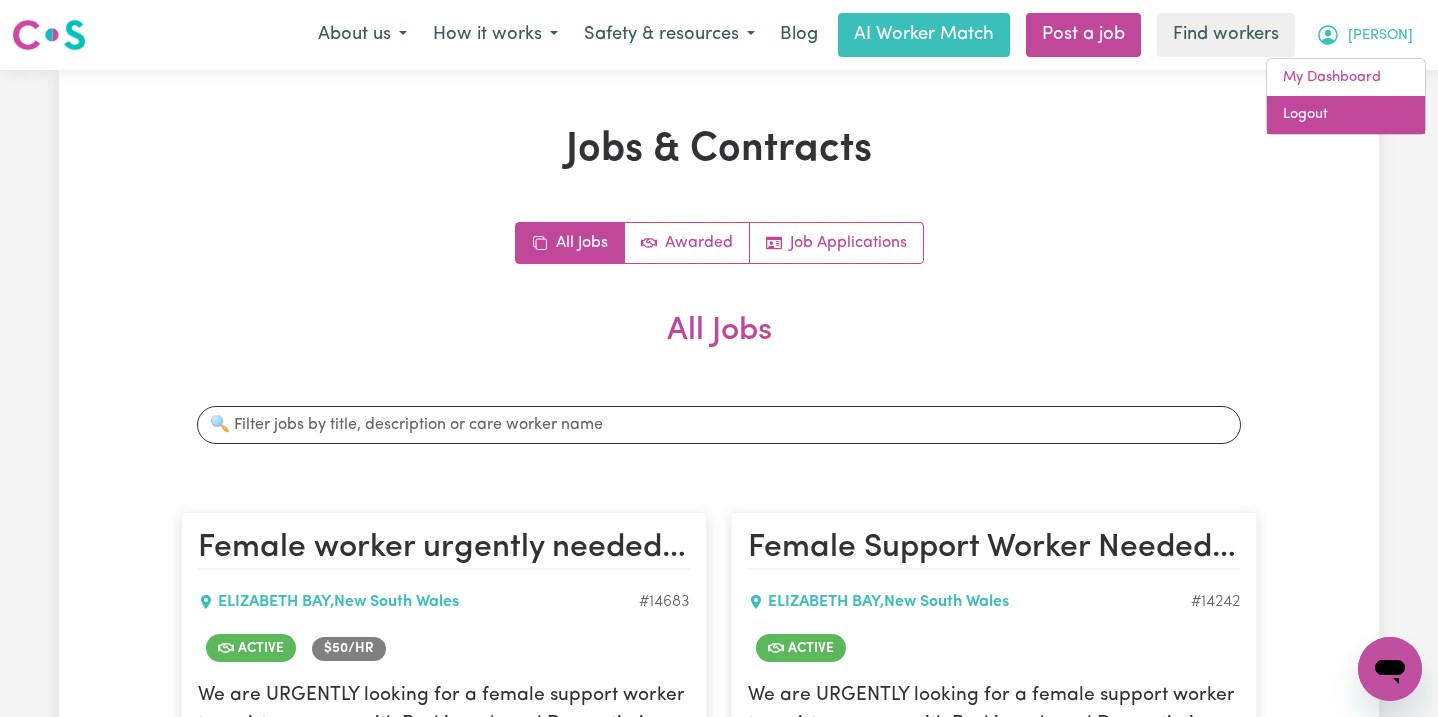 click on "Logout" at bounding box center (1346, 115) 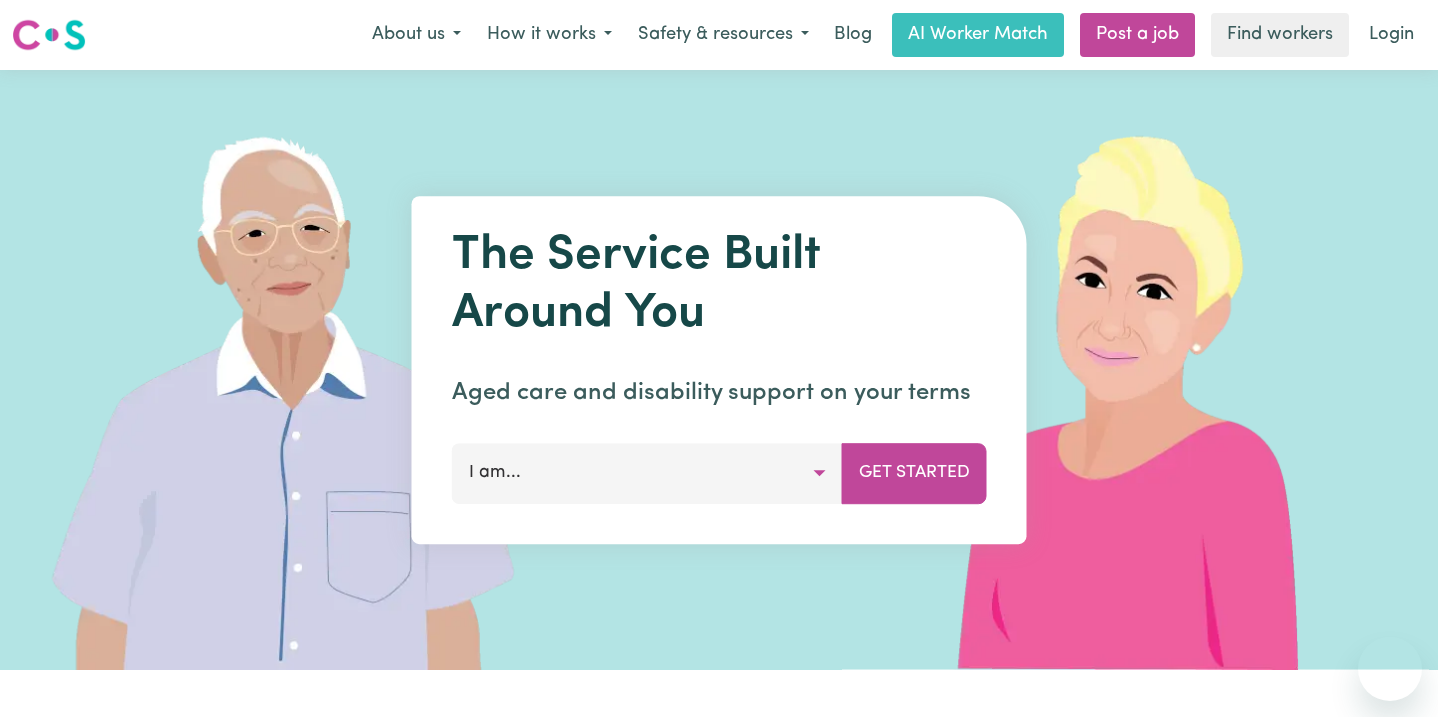 scroll, scrollTop: 0, scrollLeft: 0, axis: both 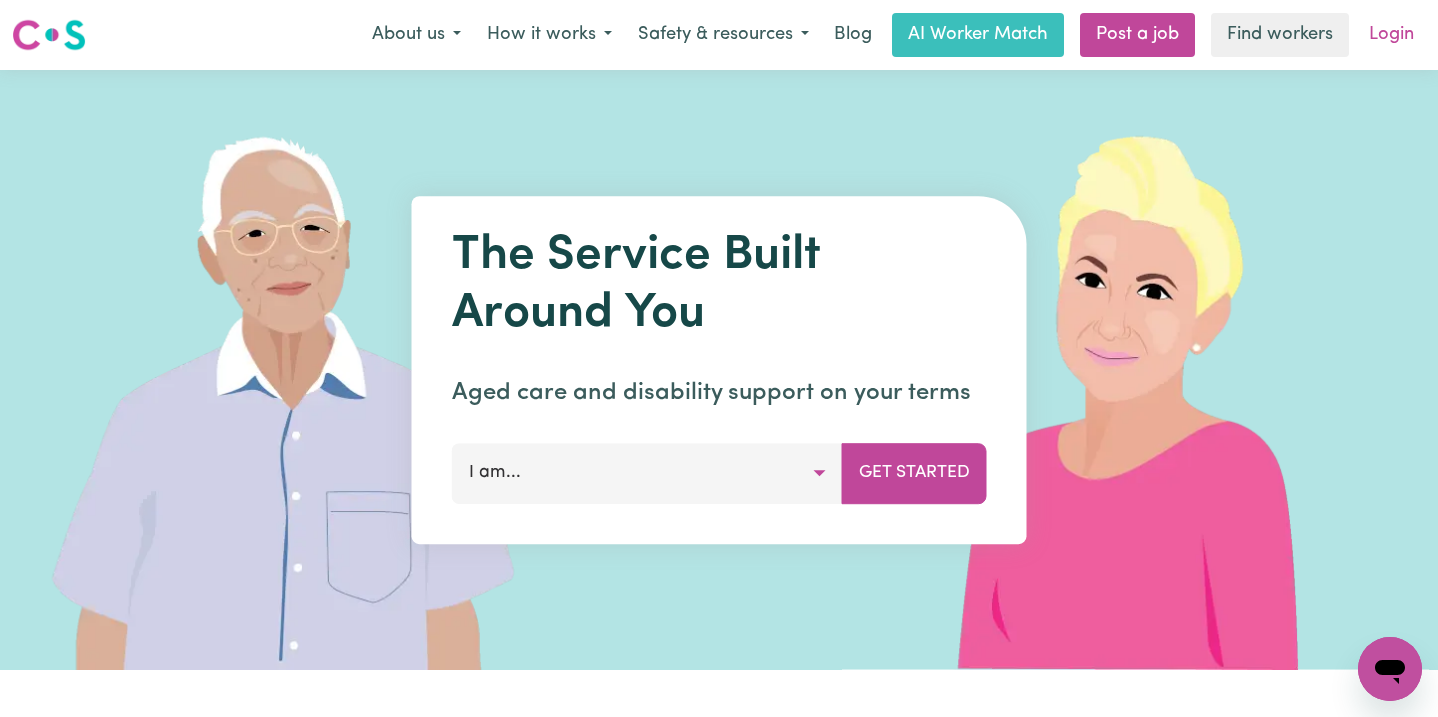 click on "Login" at bounding box center (1391, 35) 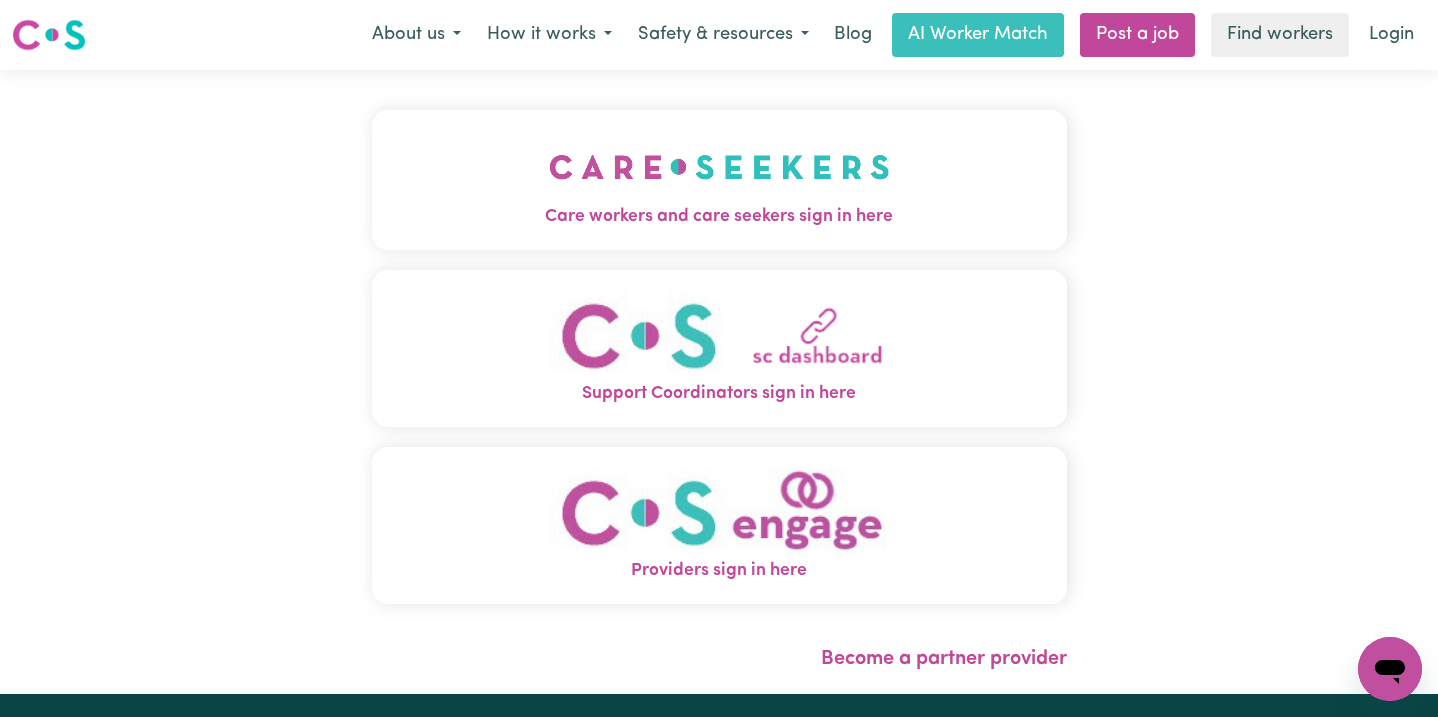 click on "Care workers and care seekers sign in here" at bounding box center [719, 217] 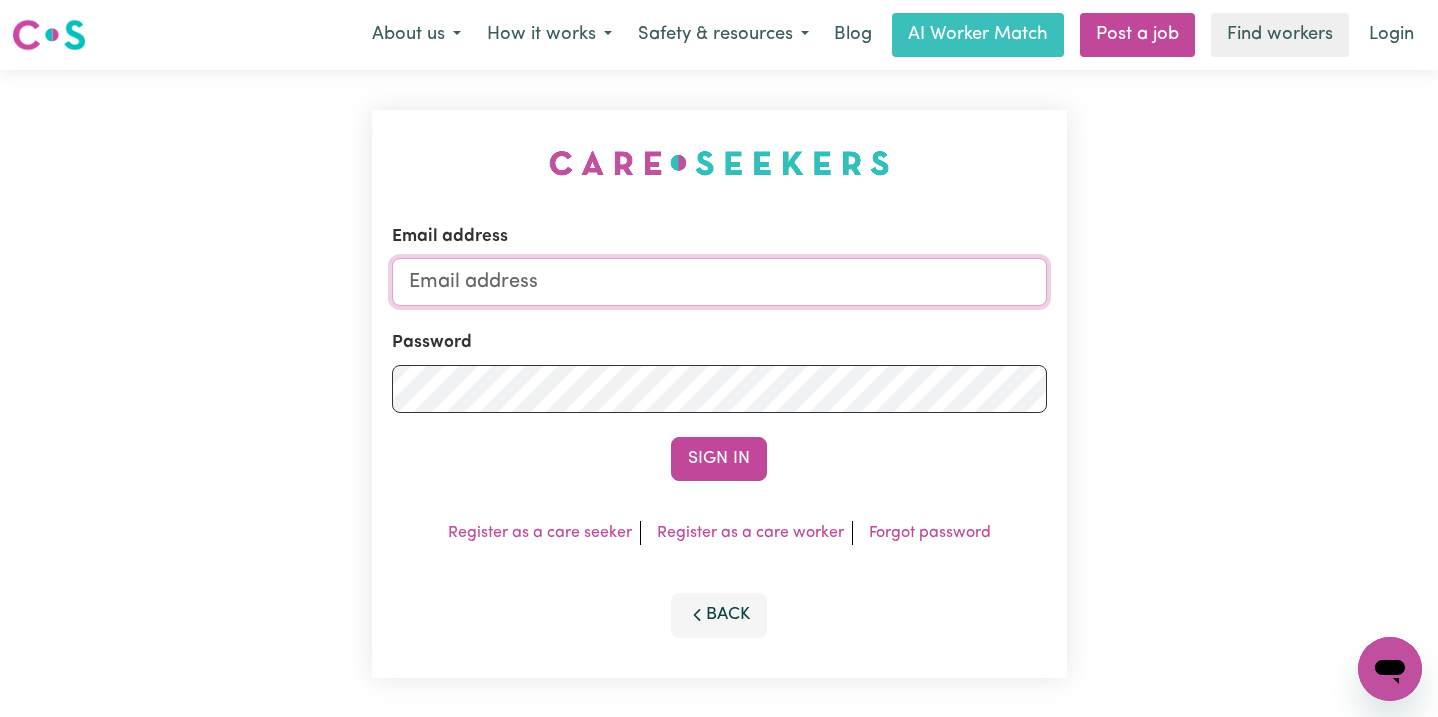 click on "Email address" at bounding box center [719, 282] 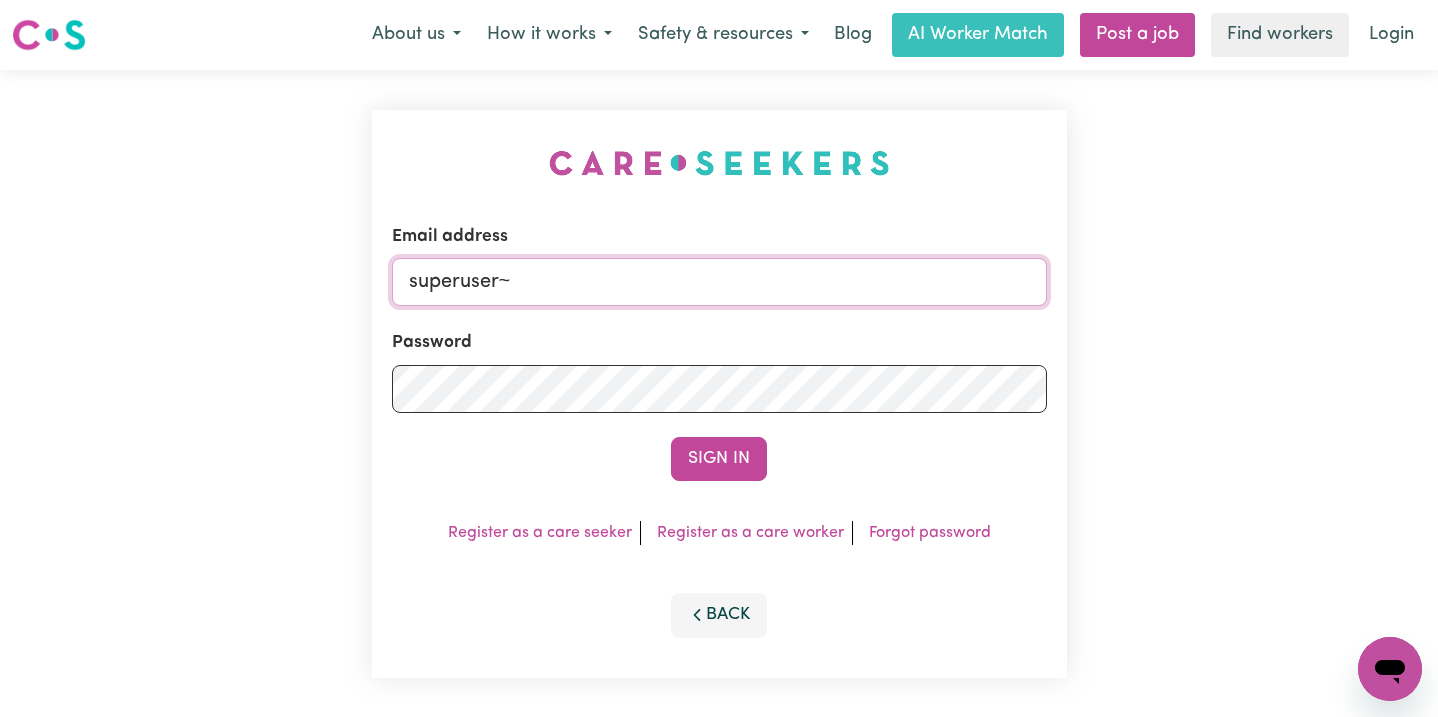 type on "[USERNAME]~[USERNAME]@[DOMAIN].com.au" 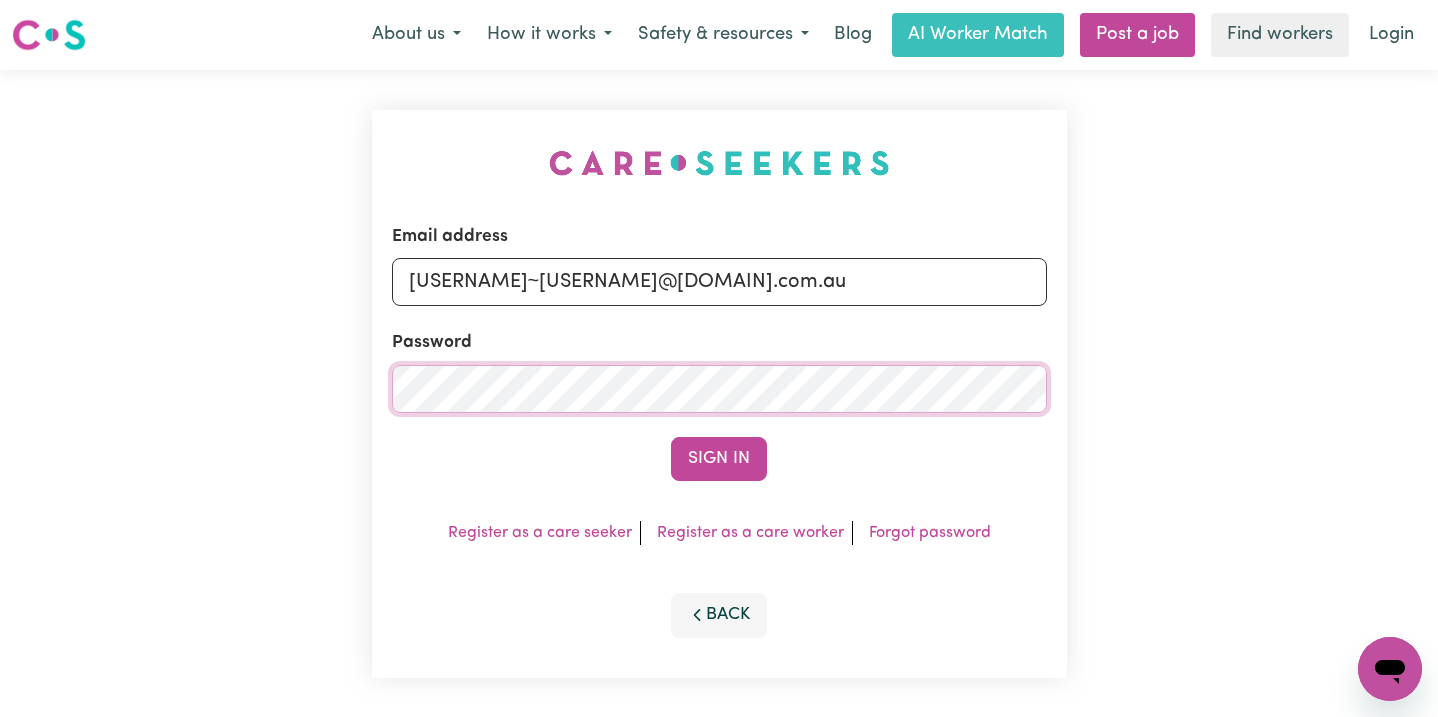 click on "Sign In" at bounding box center [719, 459] 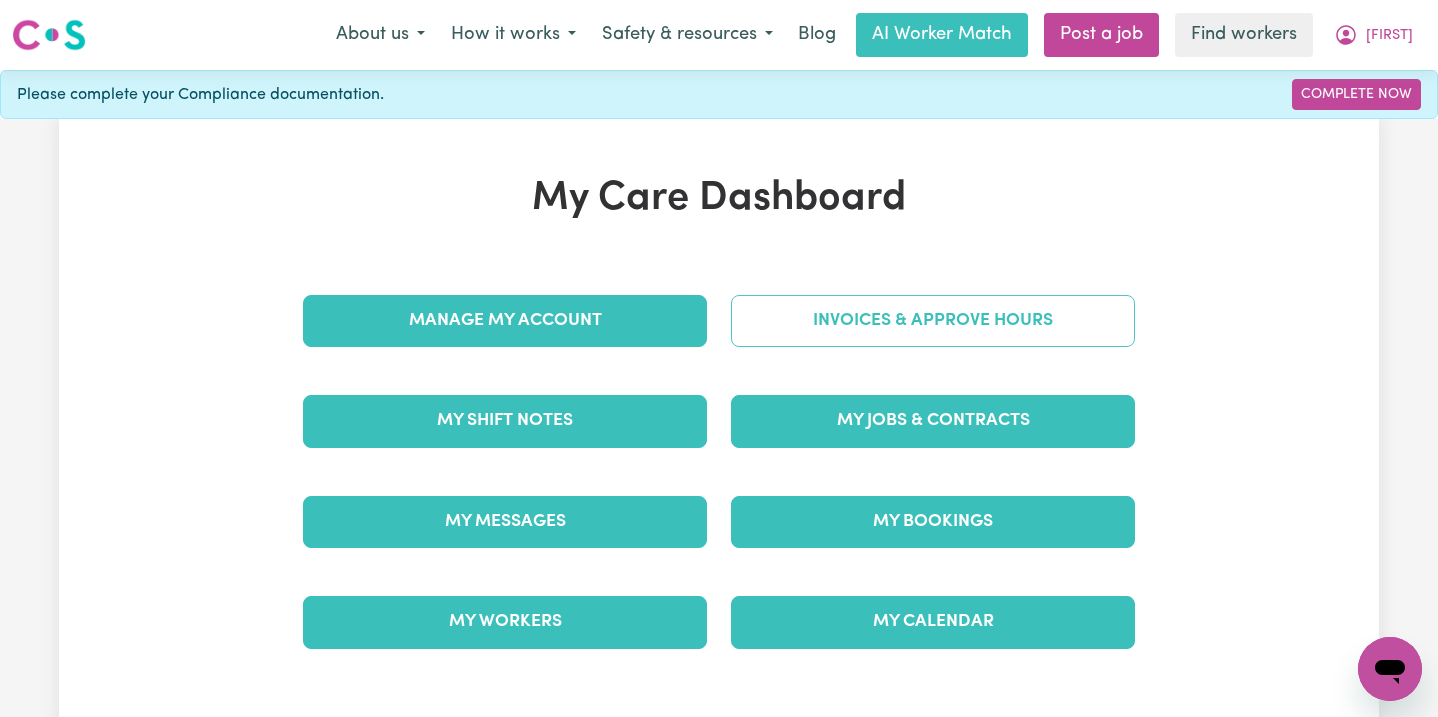 click on "Invoices & Approve Hours" at bounding box center [933, 321] 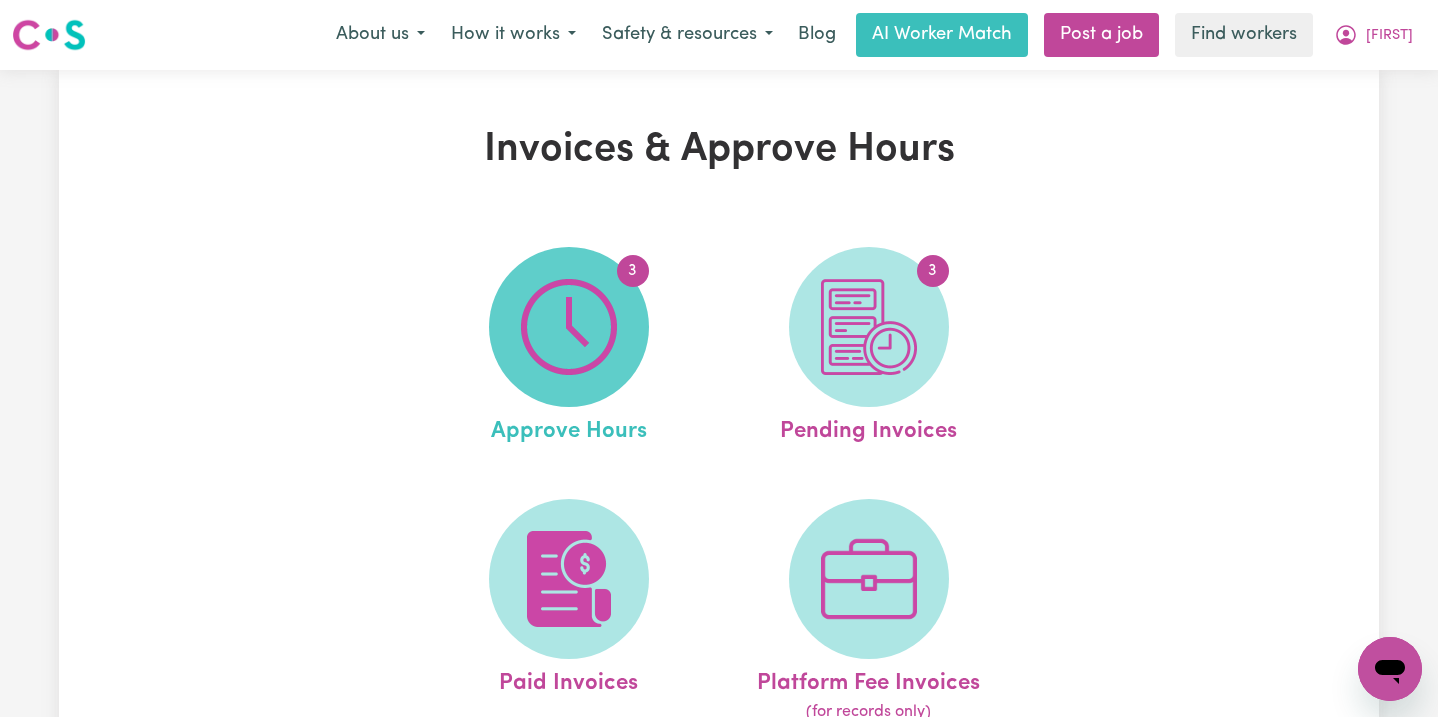 click at bounding box center [569, 327] 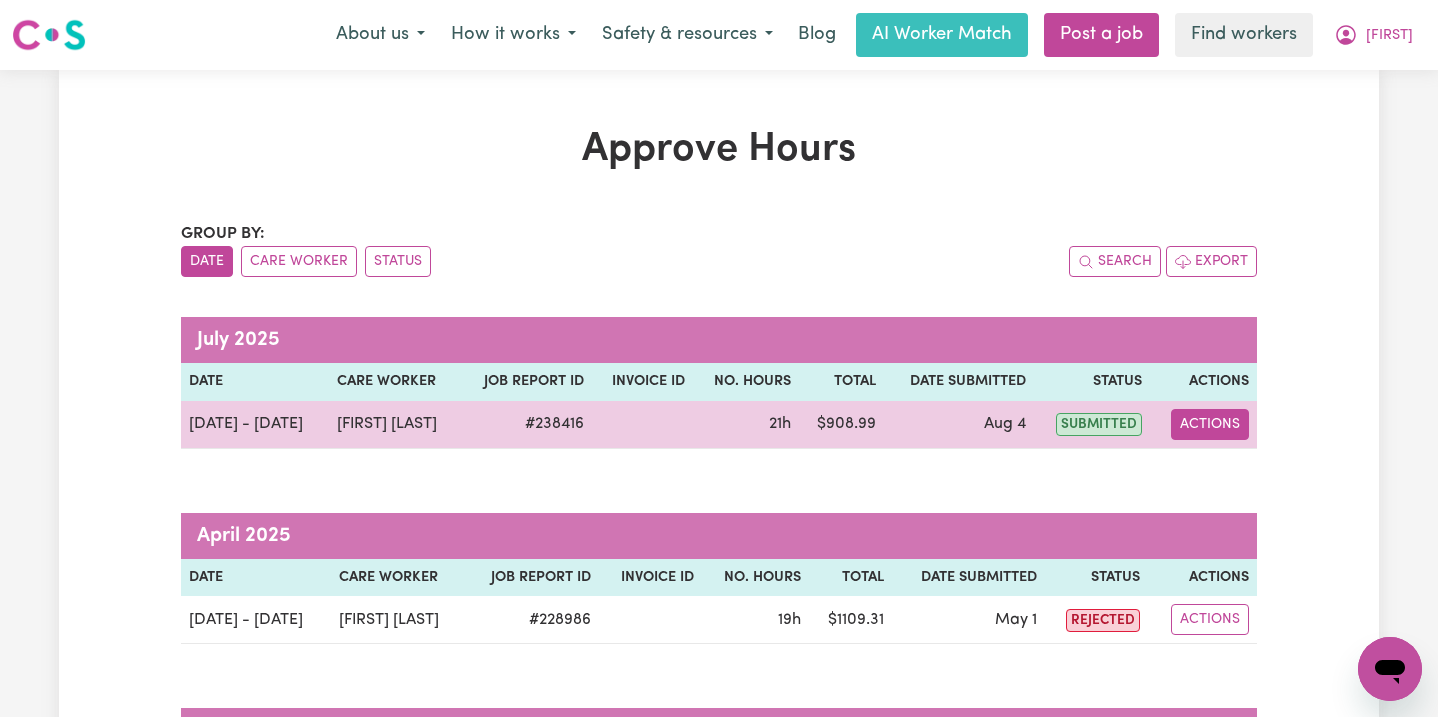 click on "Actions" at bounding box center [1210, 424] 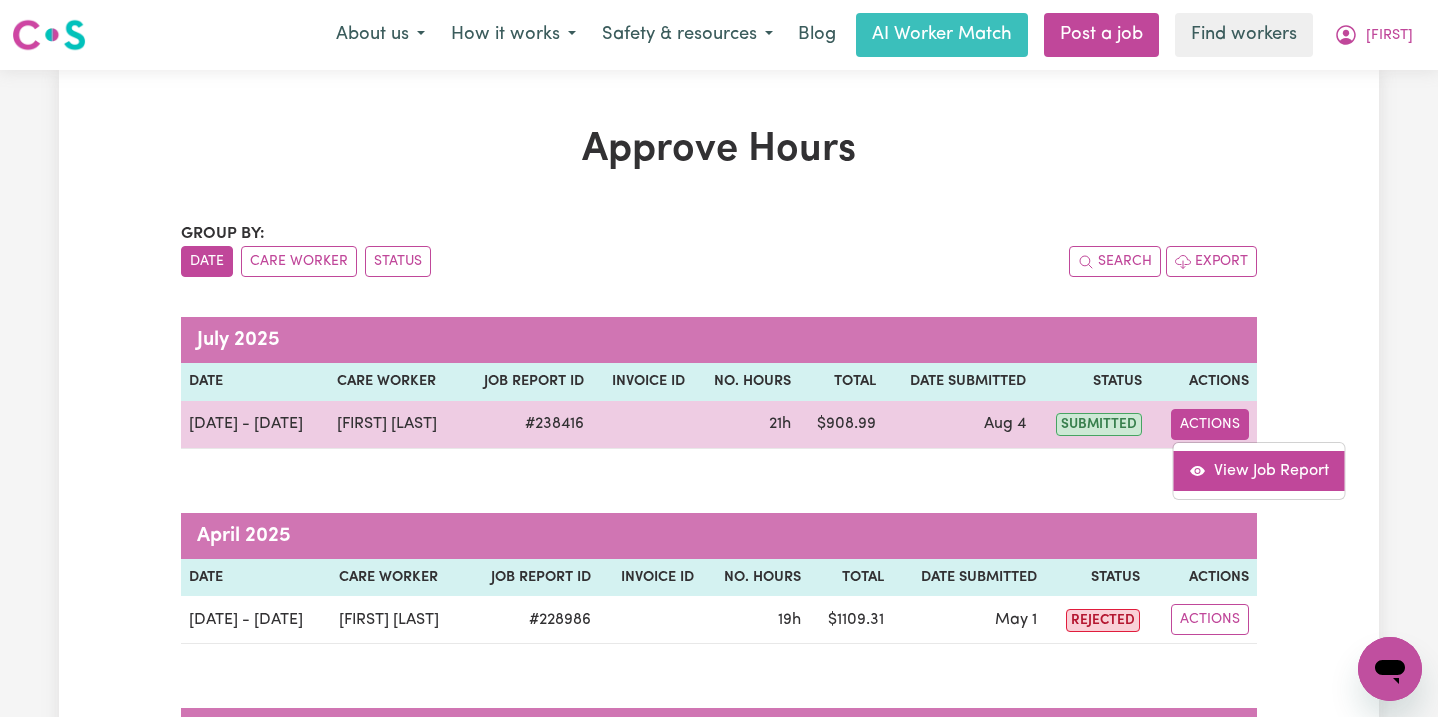 click on "View Job Report" at bounding box center [1259, 471] 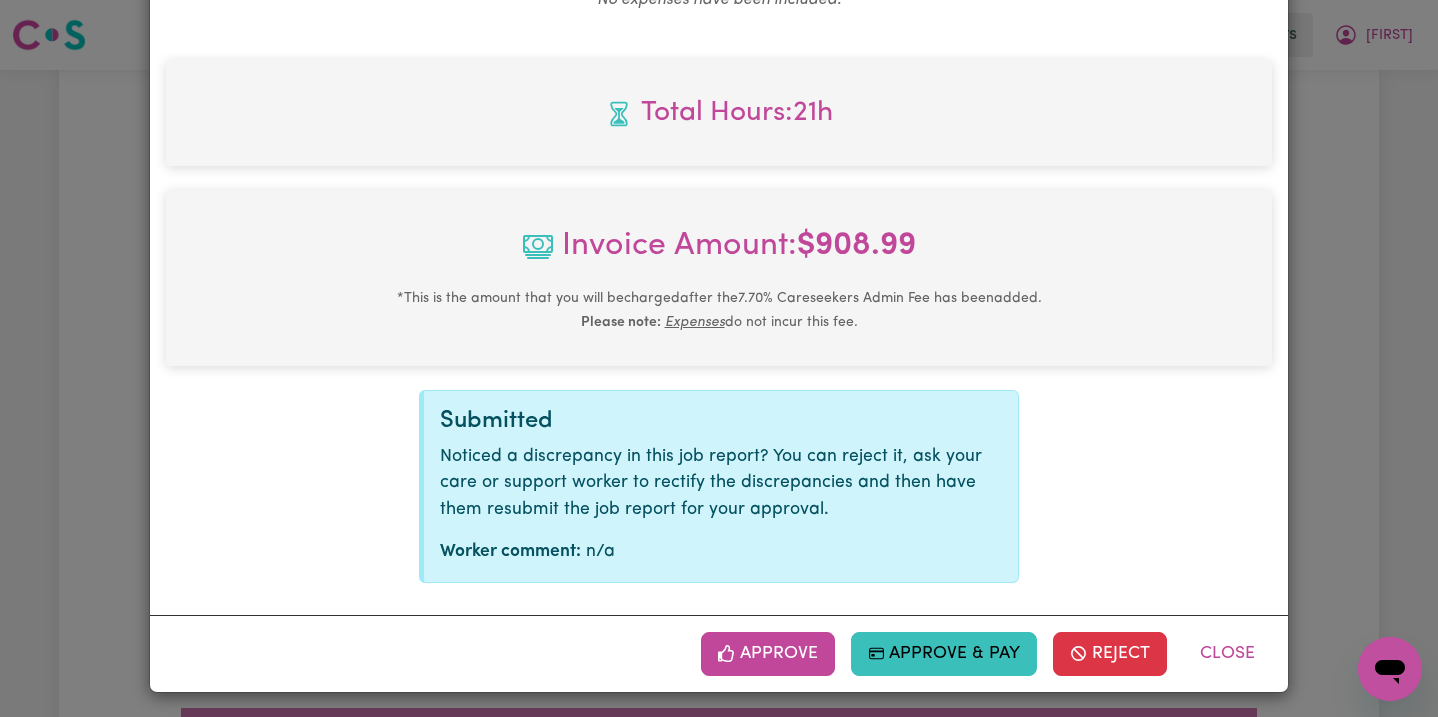 scroll, scrollTop: 1584, scrollLeft: 0, axis: vertical 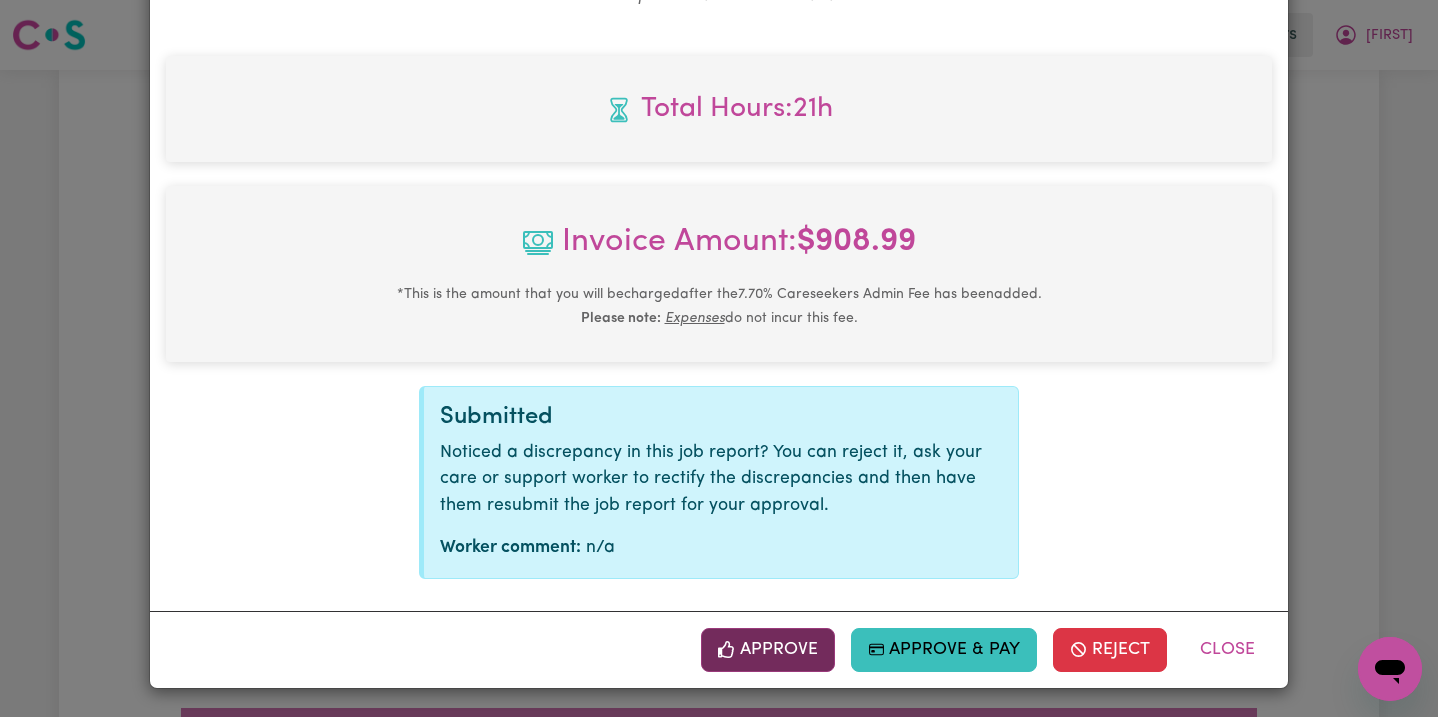 click on "Approve" at bounding box center (768, 650) 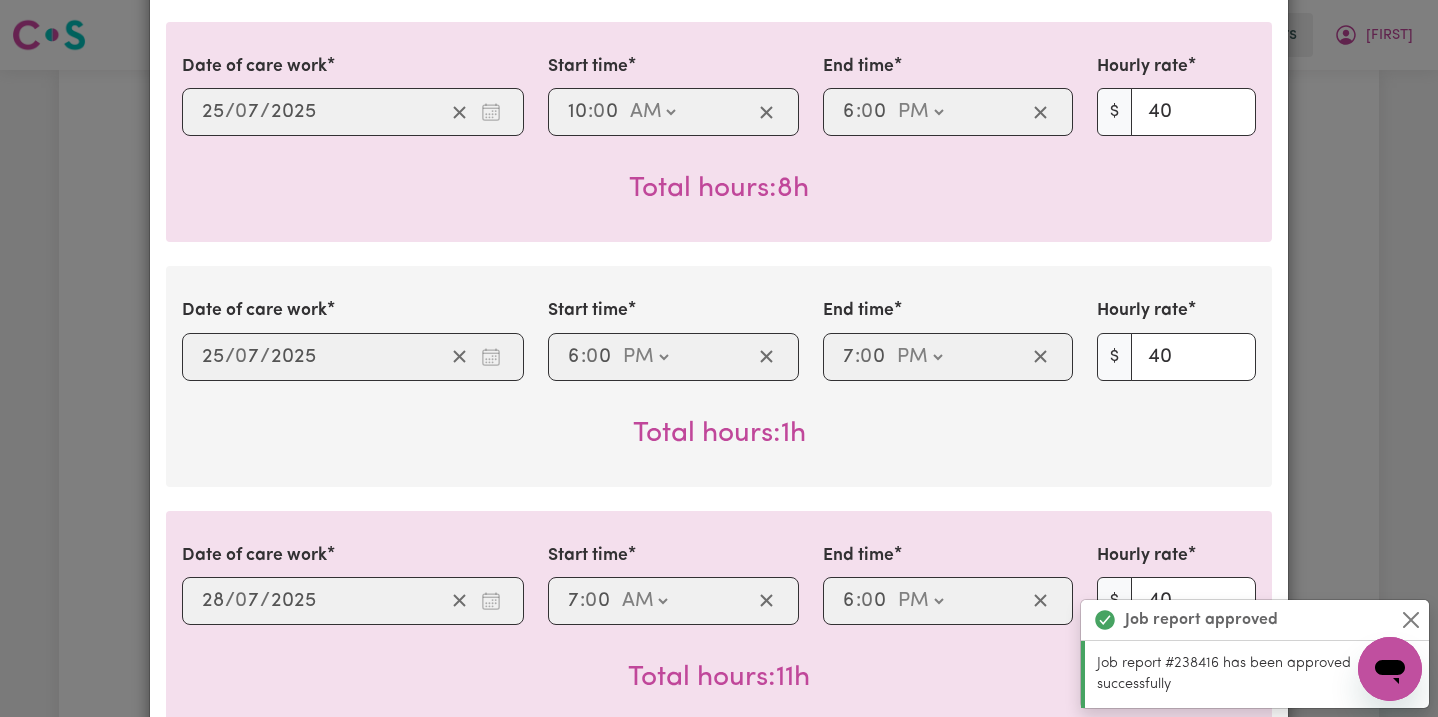 scroll, scrollTop: 0, scrollLeft: 0, axis: both 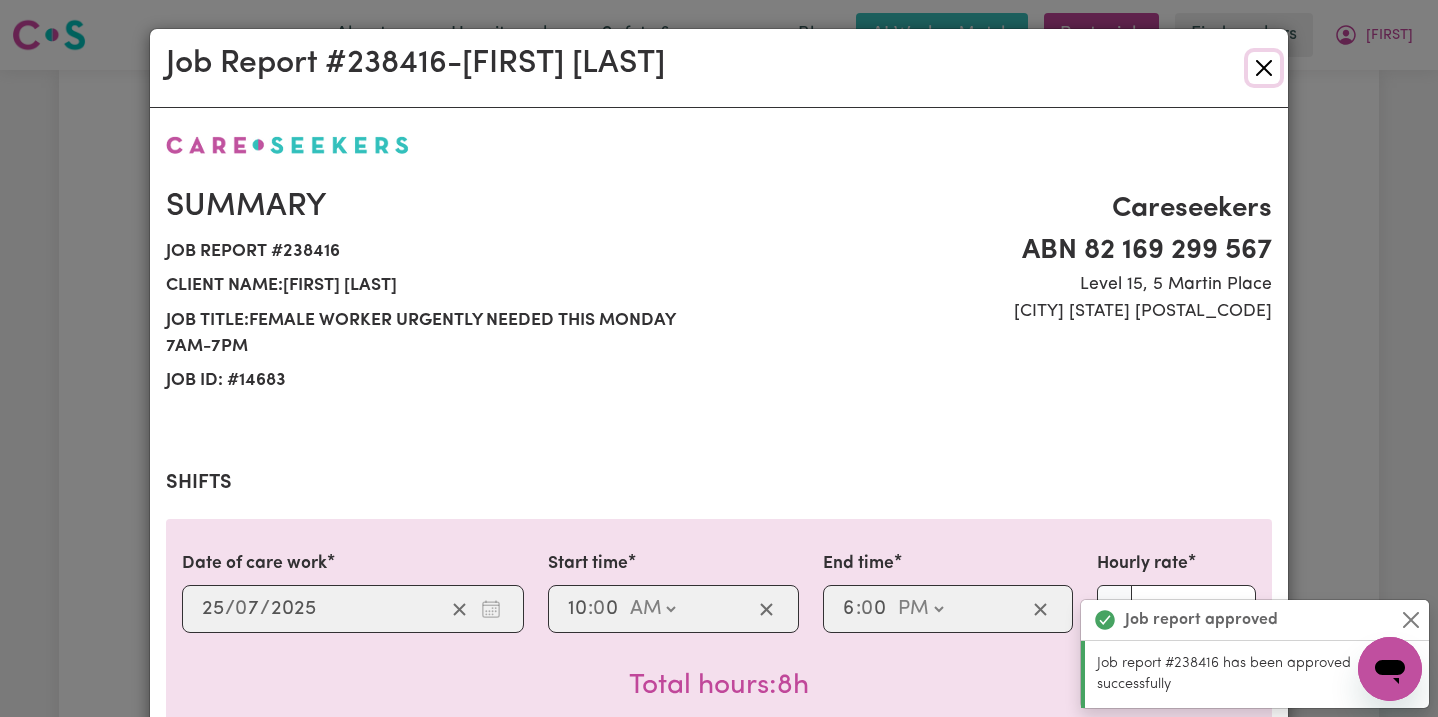 click at bounding box center [1264, 68] 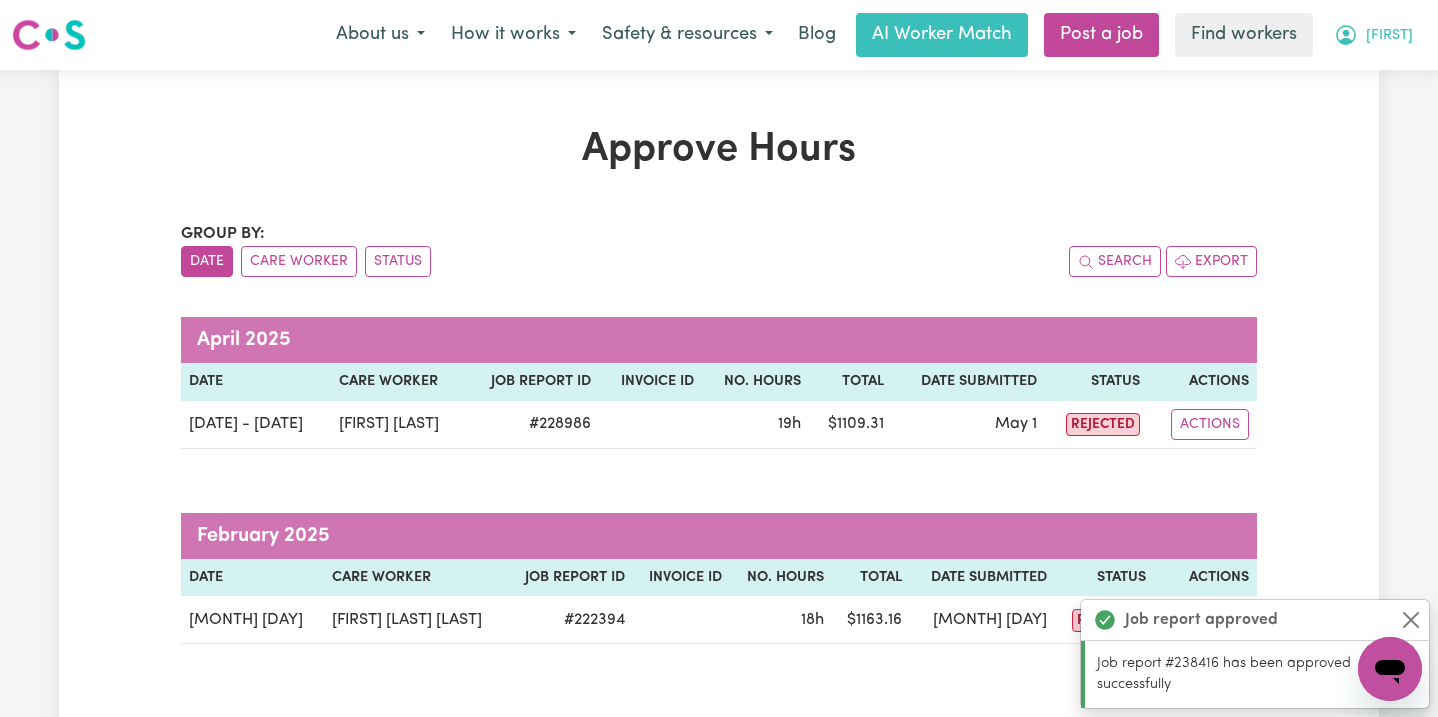 click on "[PERSON]" at bounding box center (1373, 35) 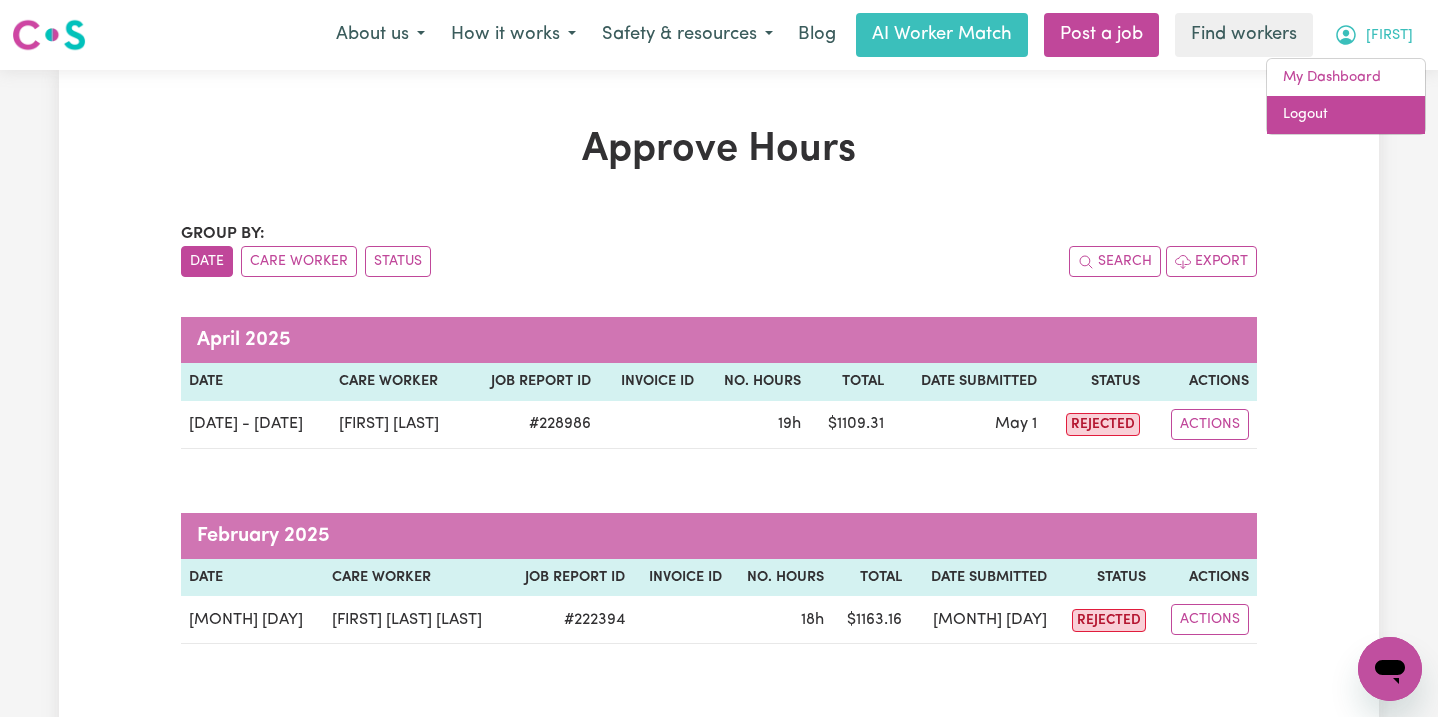 click on "Logout" at bounding box center (1346, 115) 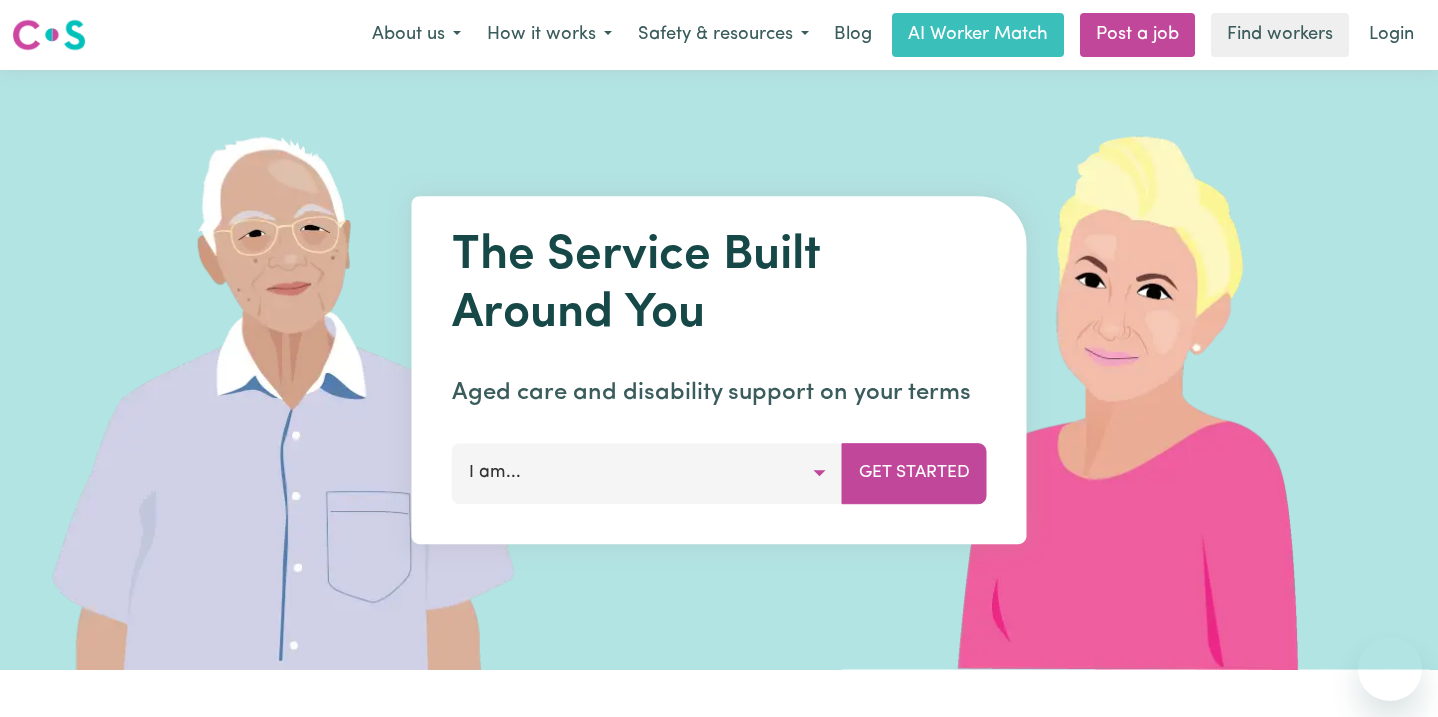 scroll, scrollTop: 0, scrollLeft: 0, axis: both 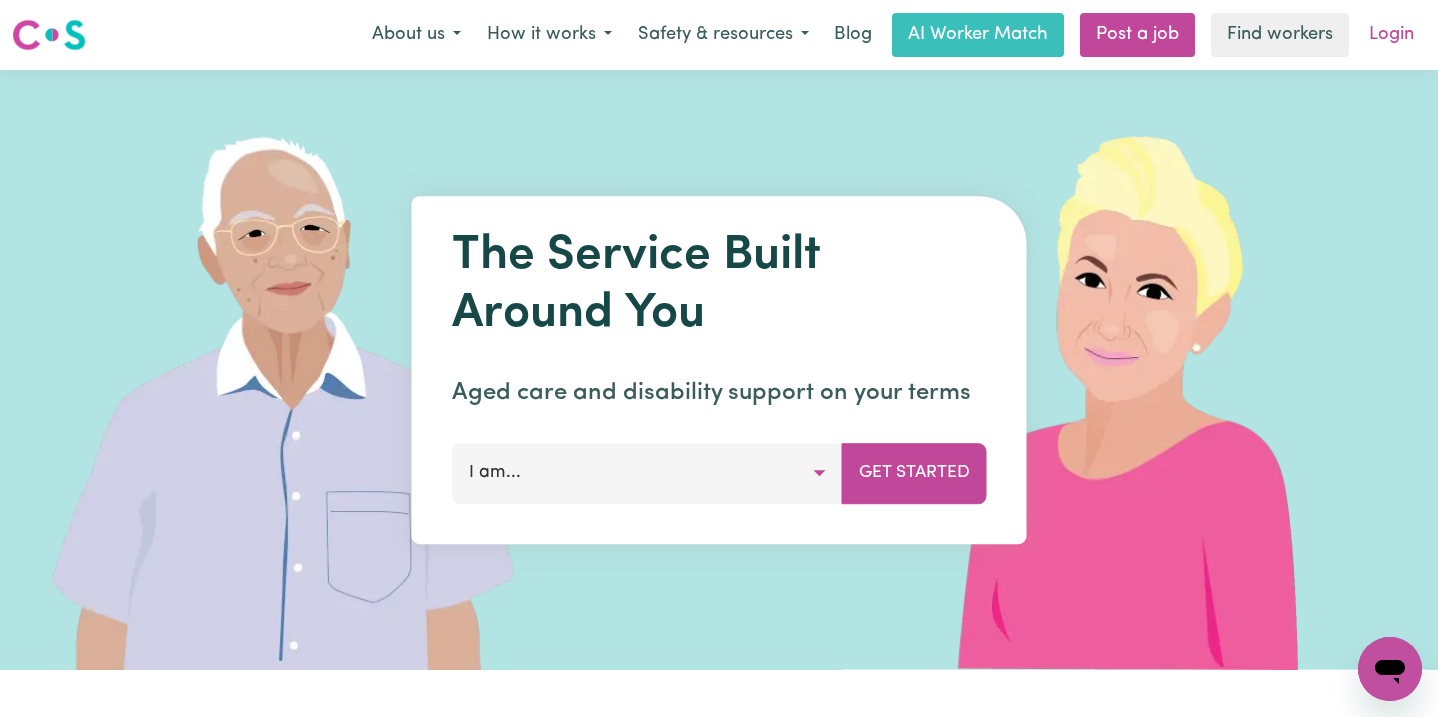 click on "Login" at bounding box center [1391, 35] 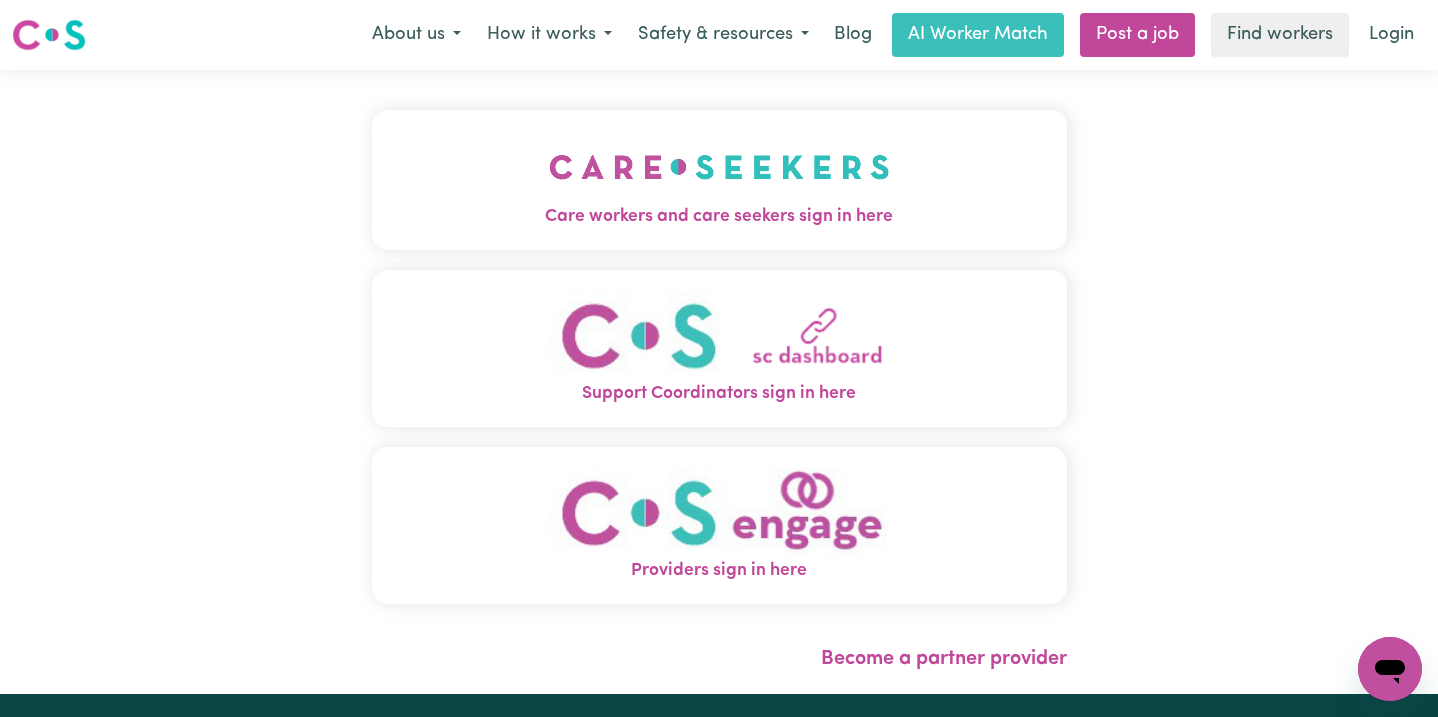 click at bounding box center (719, 167) 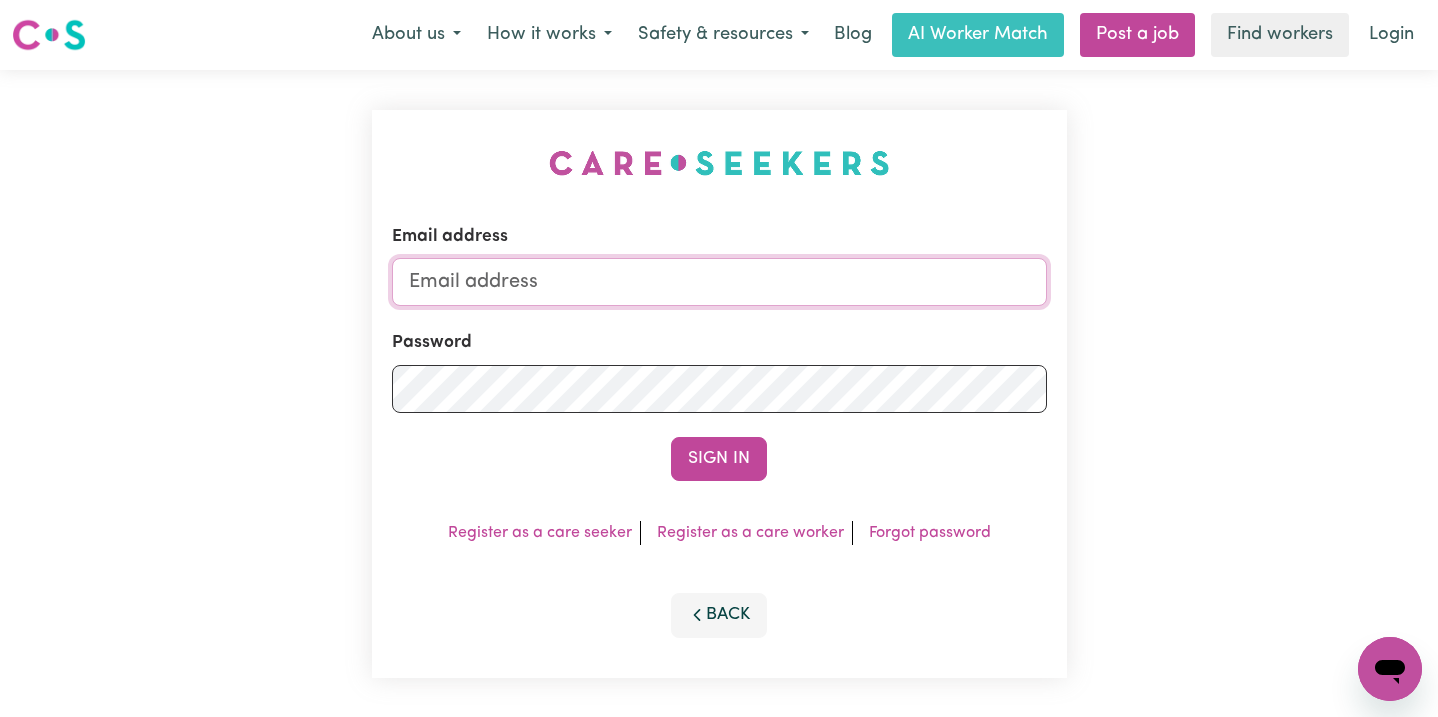 click on "Email address" at bounding box center [719, 282] 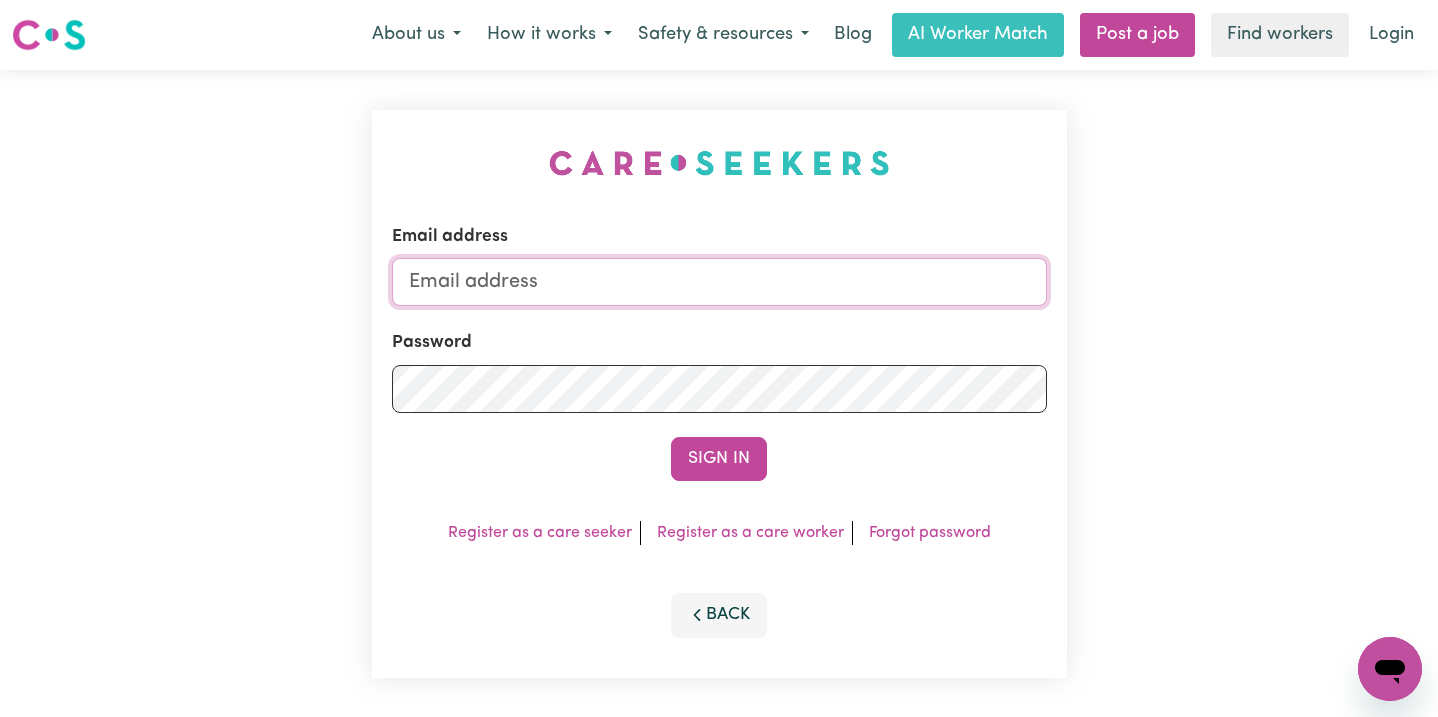 type on "marissa+admin12@careseekers.com.au" 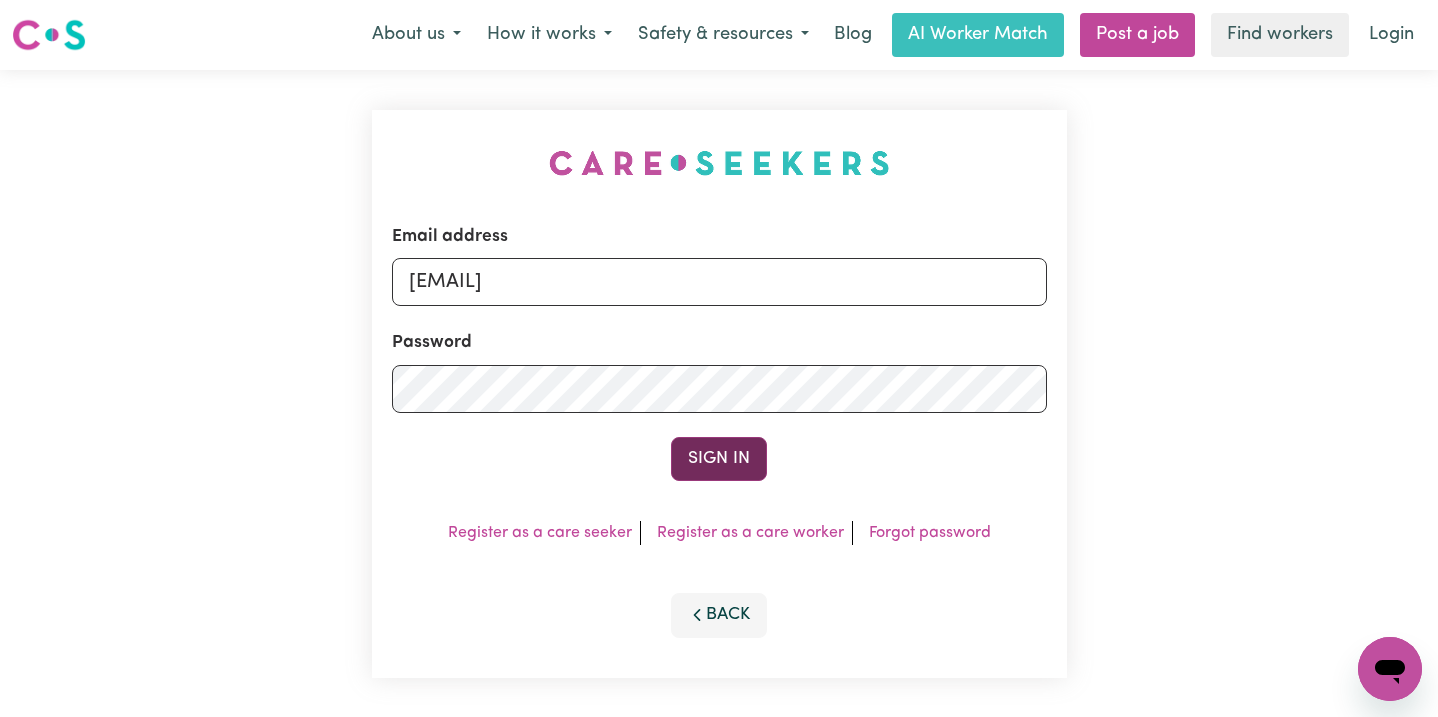 click on "Sign In" at bounding box center [719, 459] 